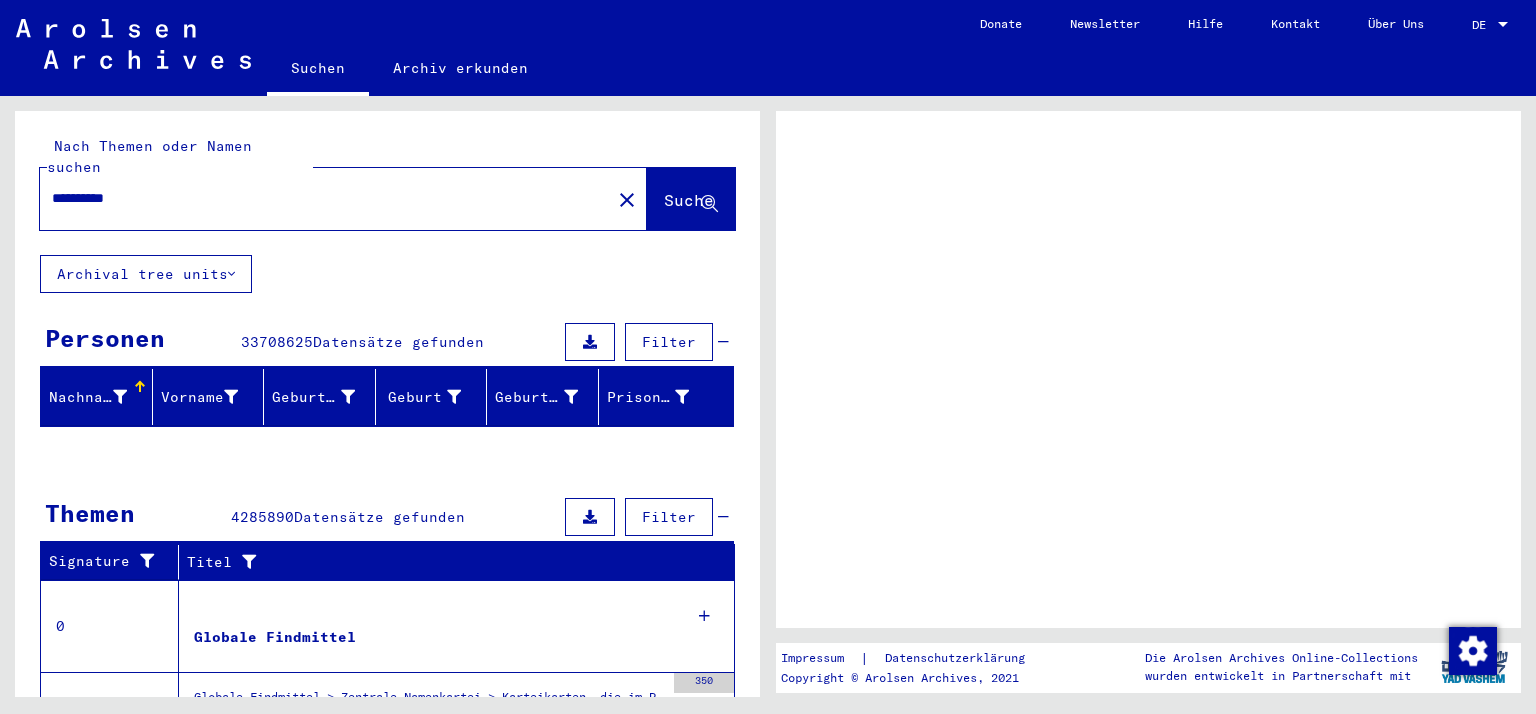 scroll, scrollTop: 0, scrollLeft: 0, axis: both 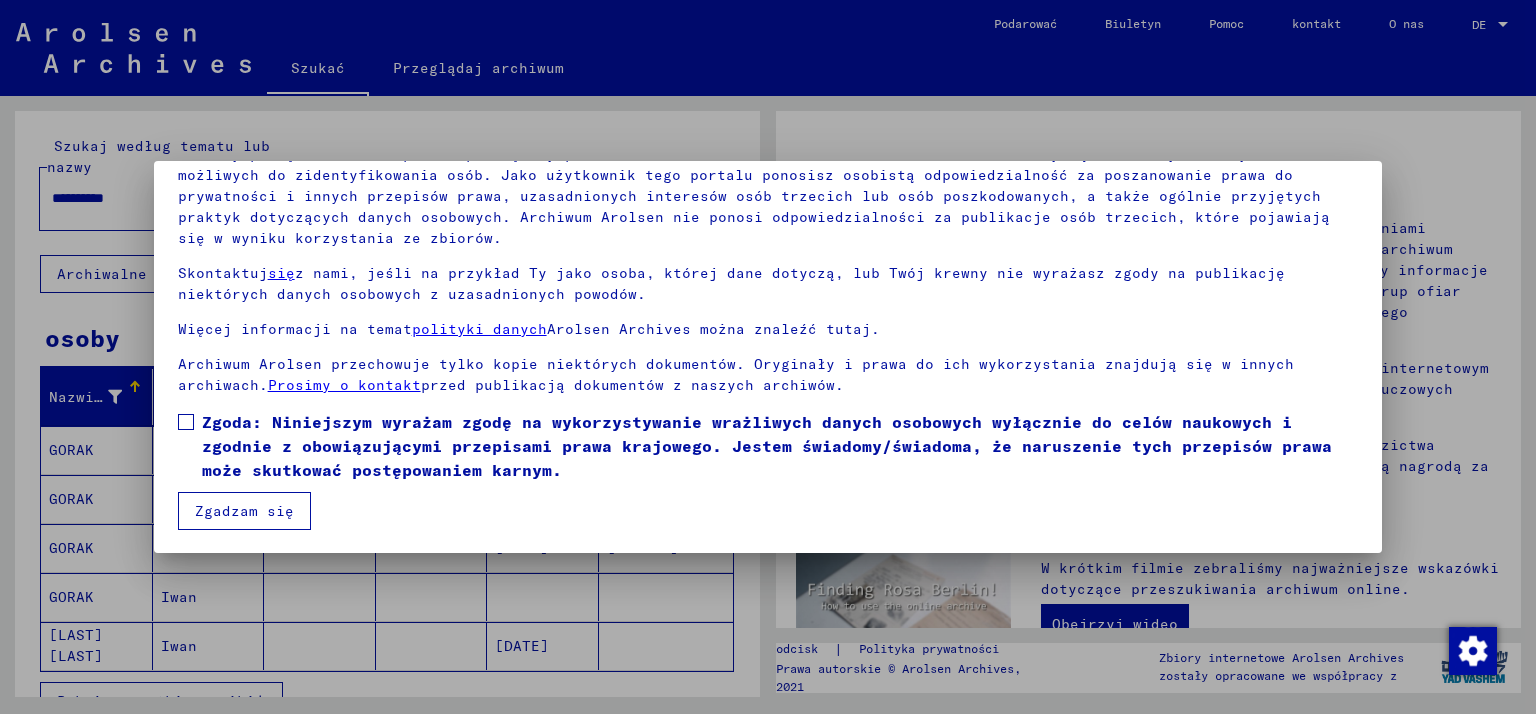 click at bounding box center (186, 422) 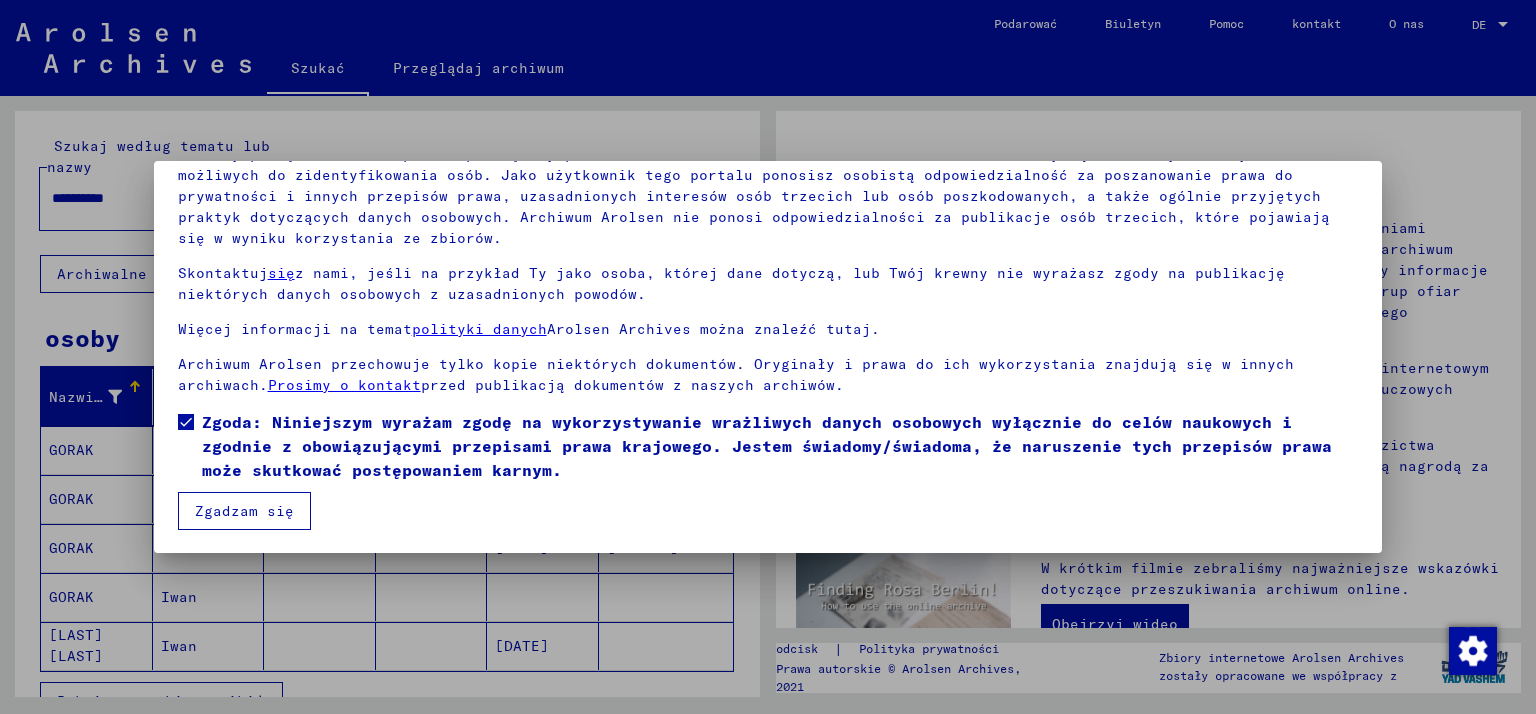 click on "Zgadzam się" at bounding box center [244, 511] 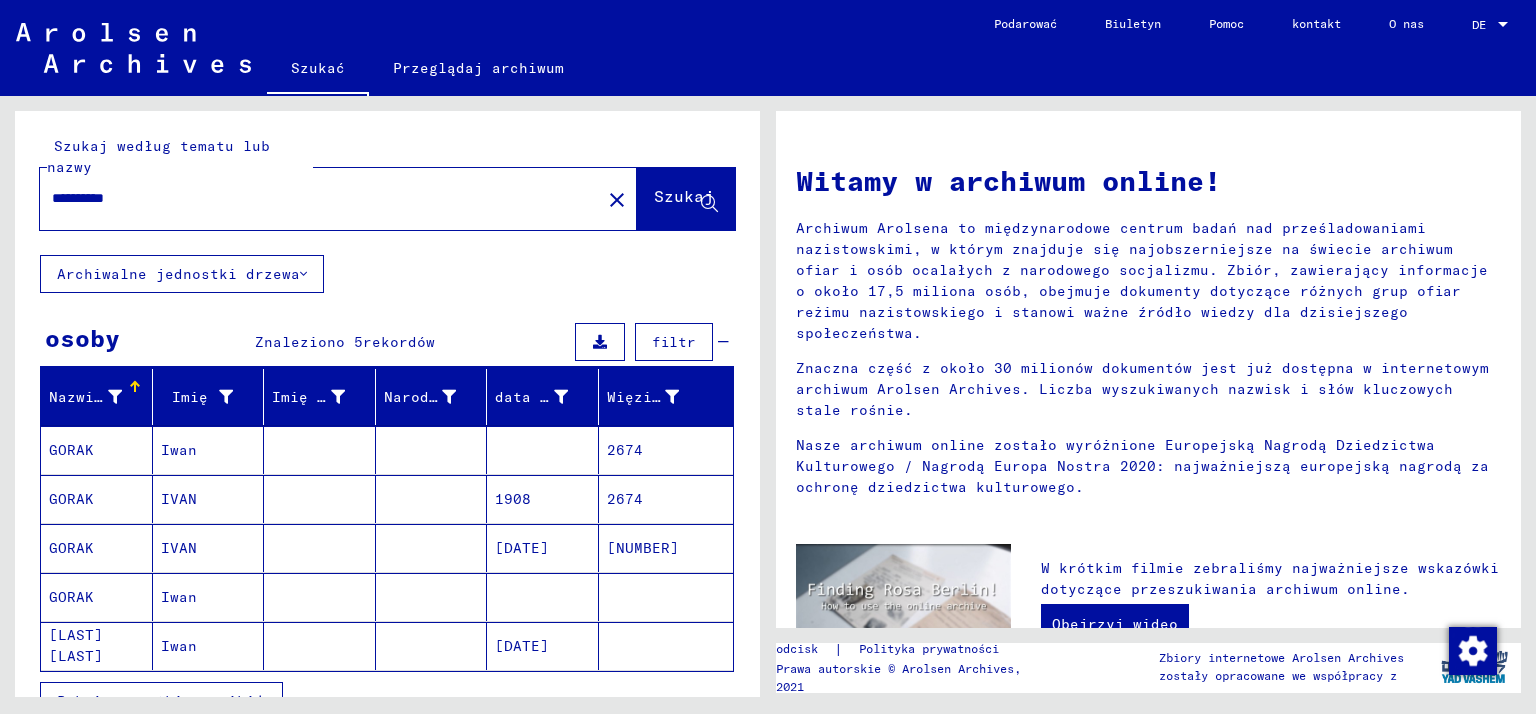 scroll, scrollTop: 100, scrollLeft: 0, axis: vertical 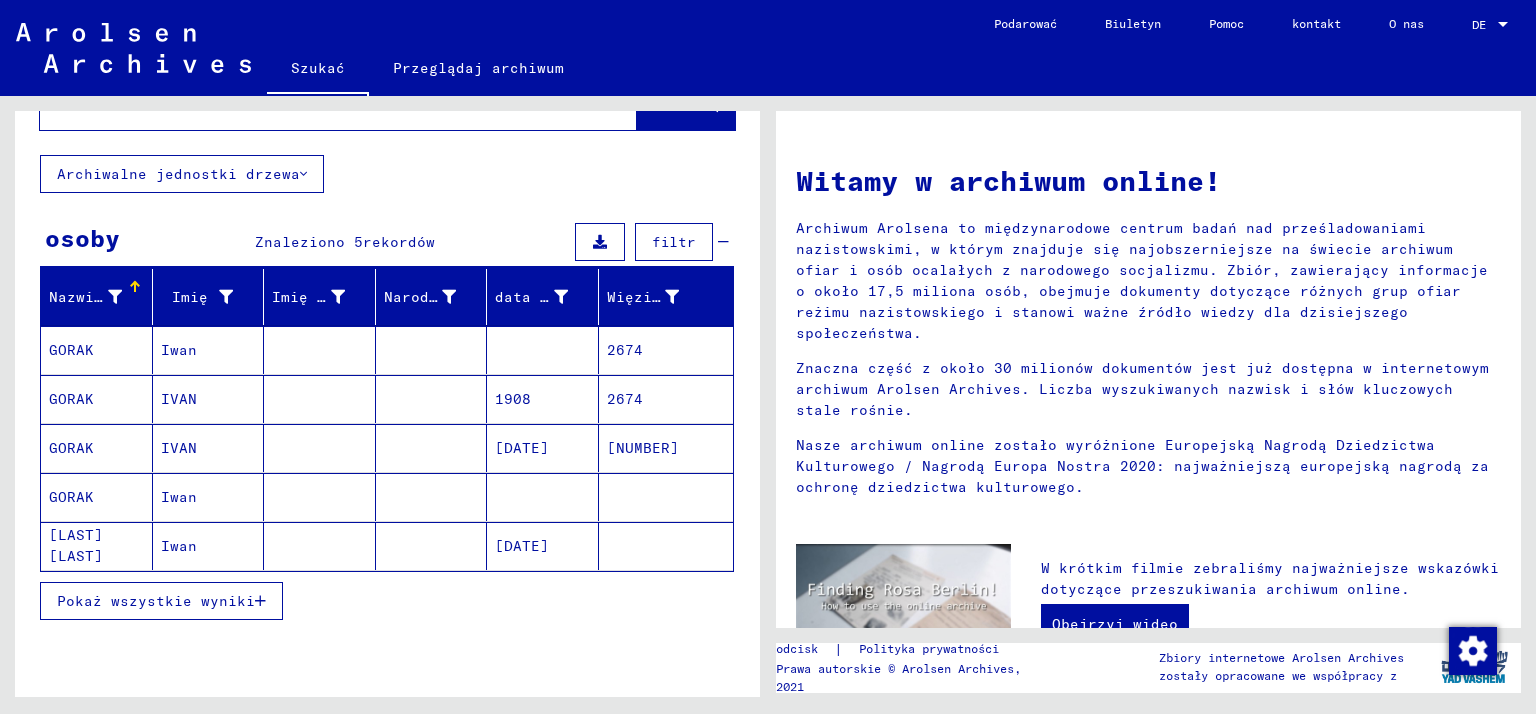 click on "2674" at bounding box center (643, 448) 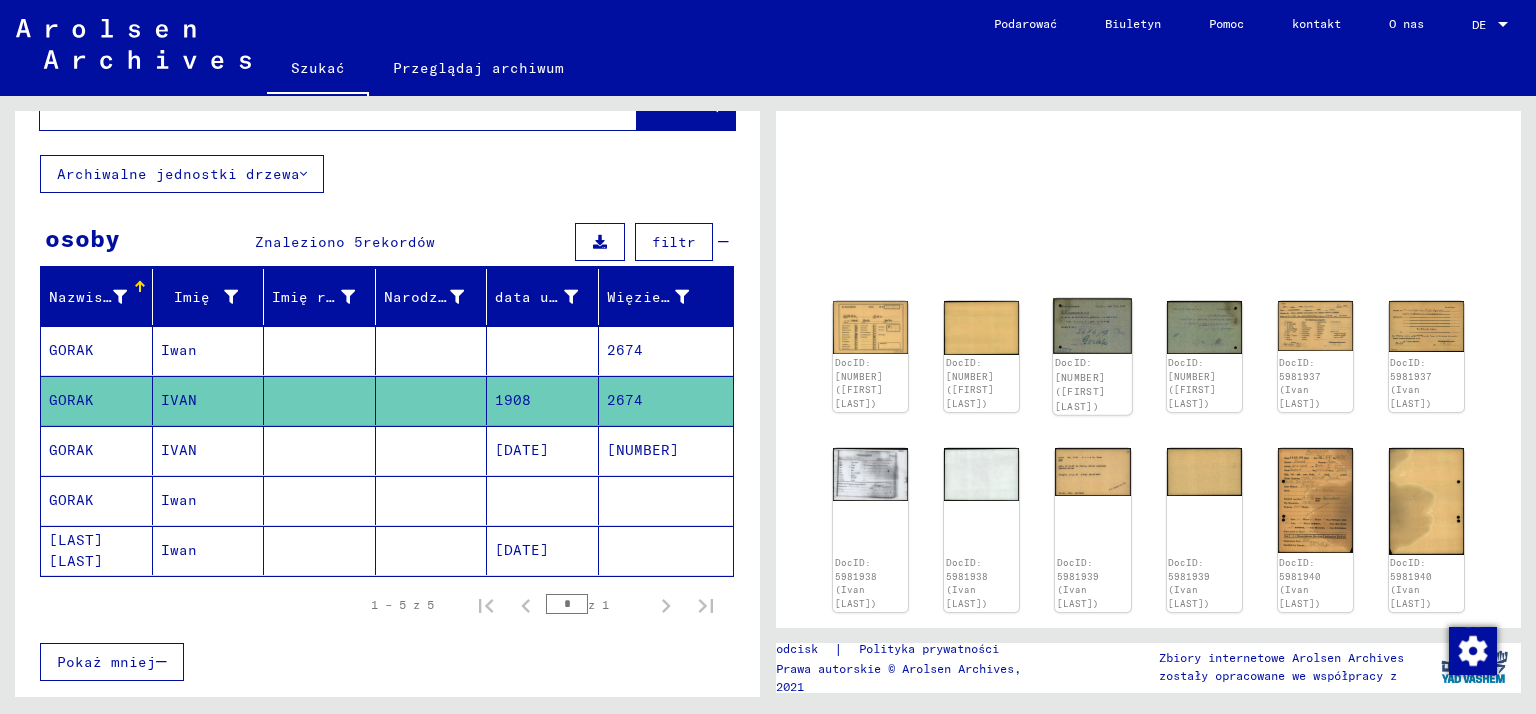 scroll, scrollTop: 100, scrollLeft: 0, axis: vertical 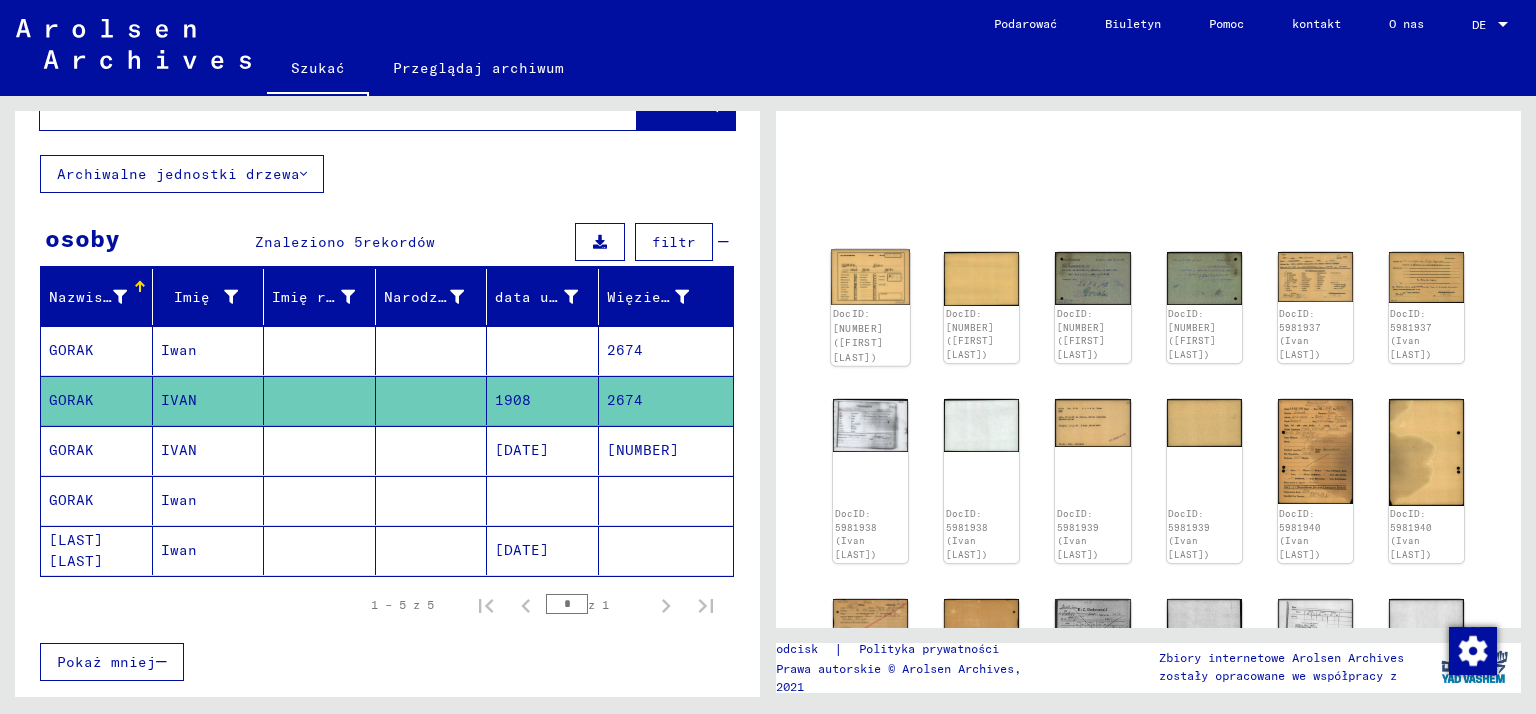 click 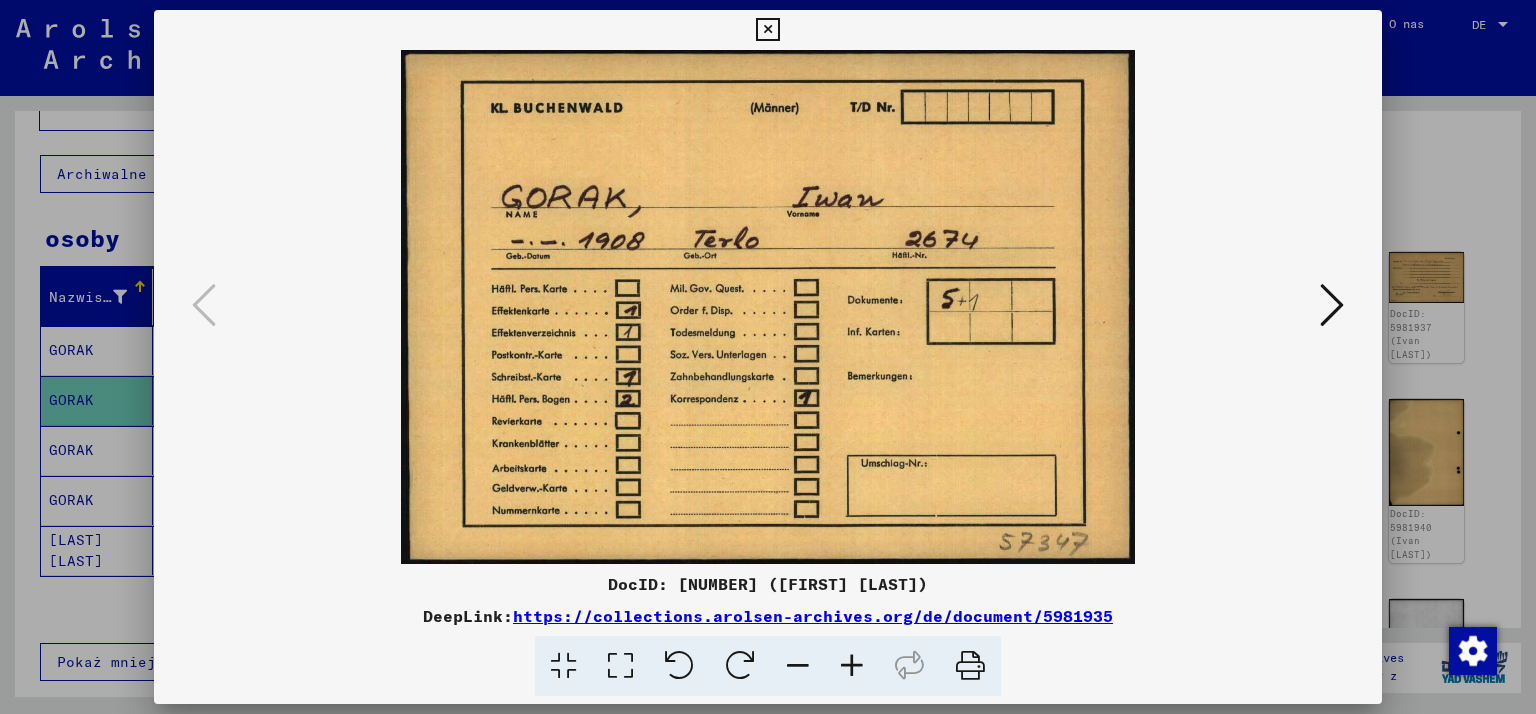 click at bounding box center [1332, 305] 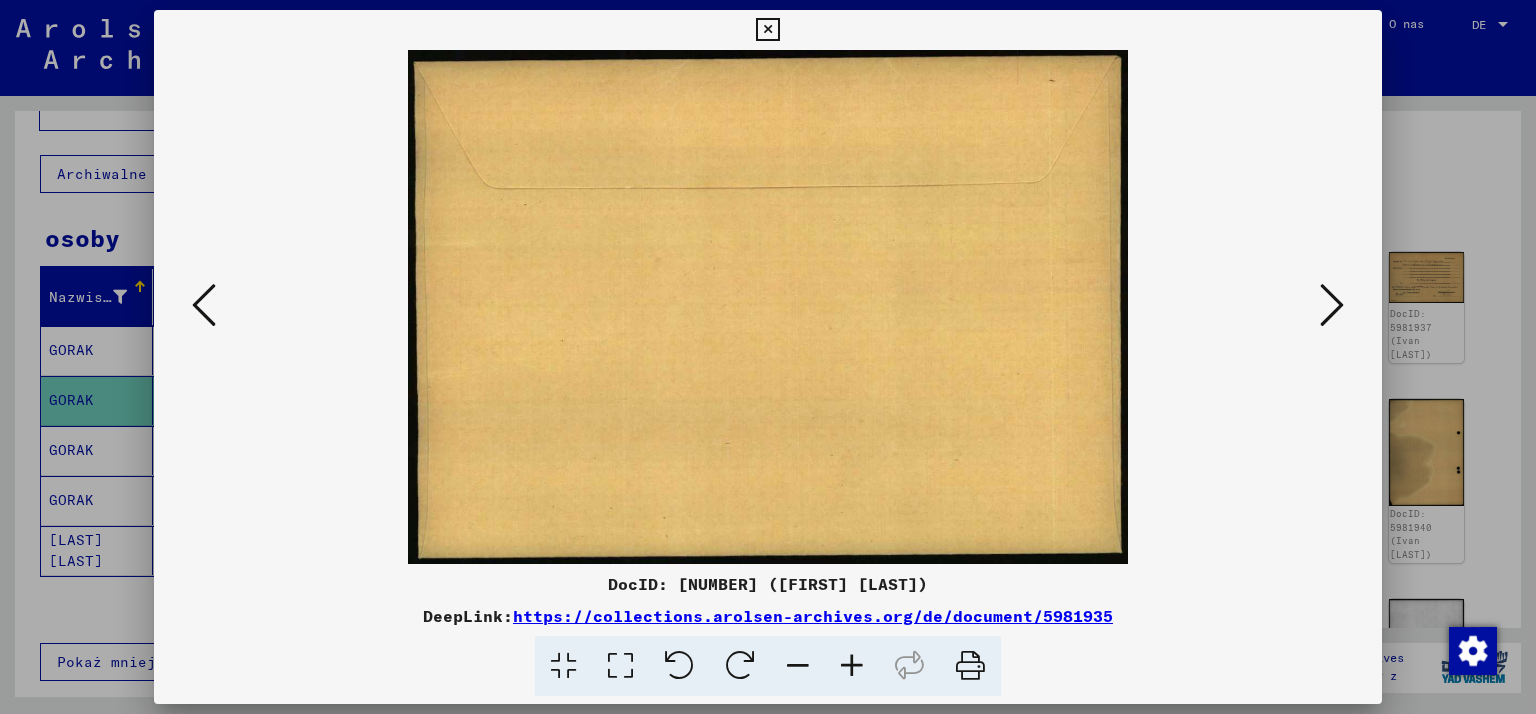 click at bounding box center [1332, 305] 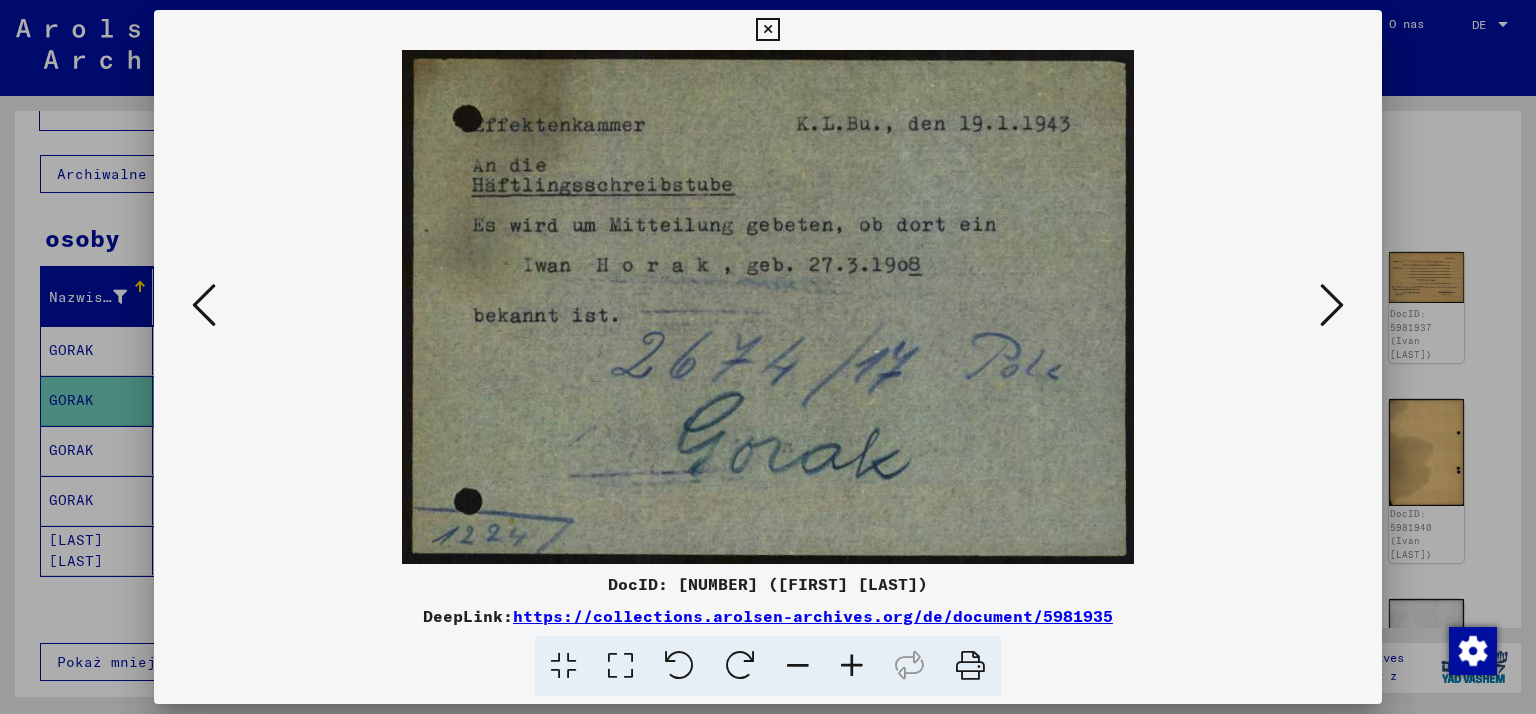 click at bounding box center [1332, 305] 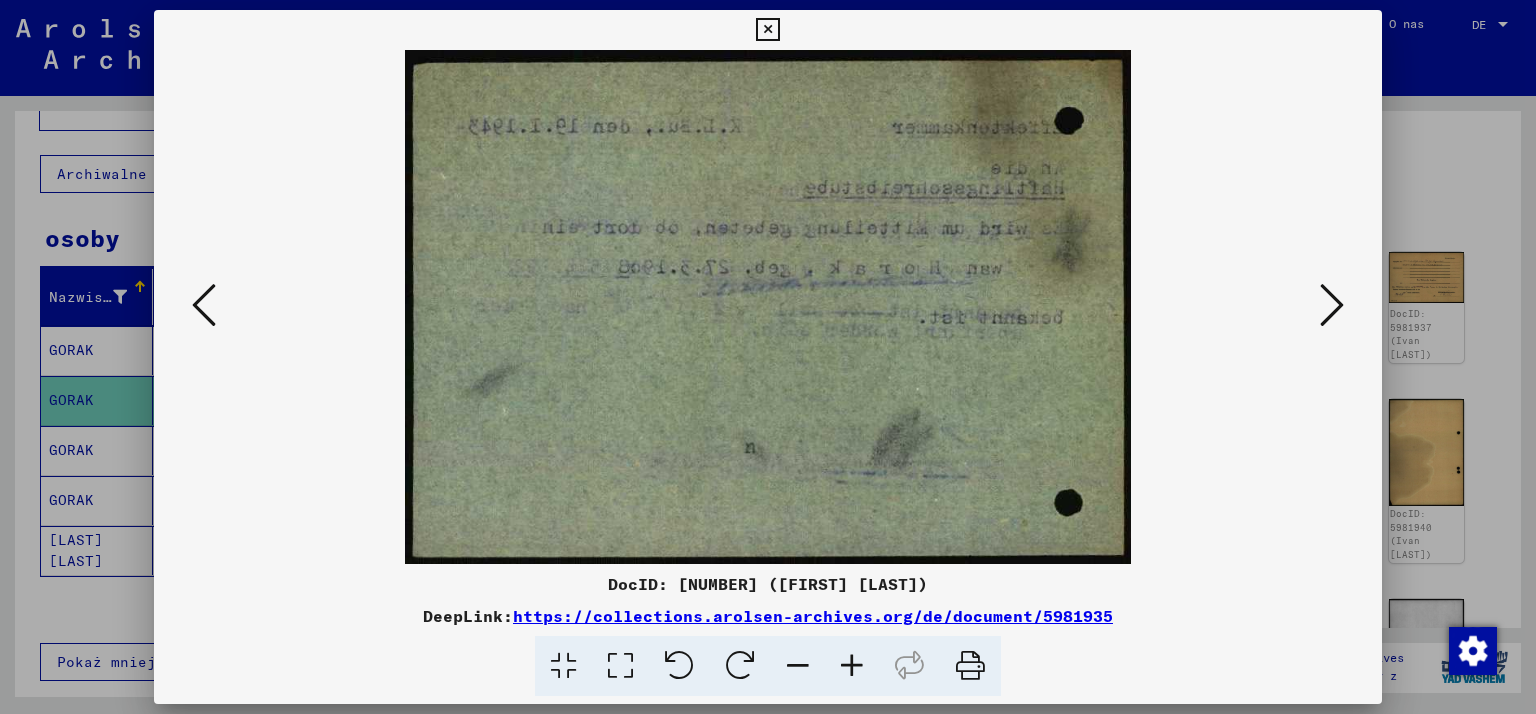click at bounding box center [1332, 305] 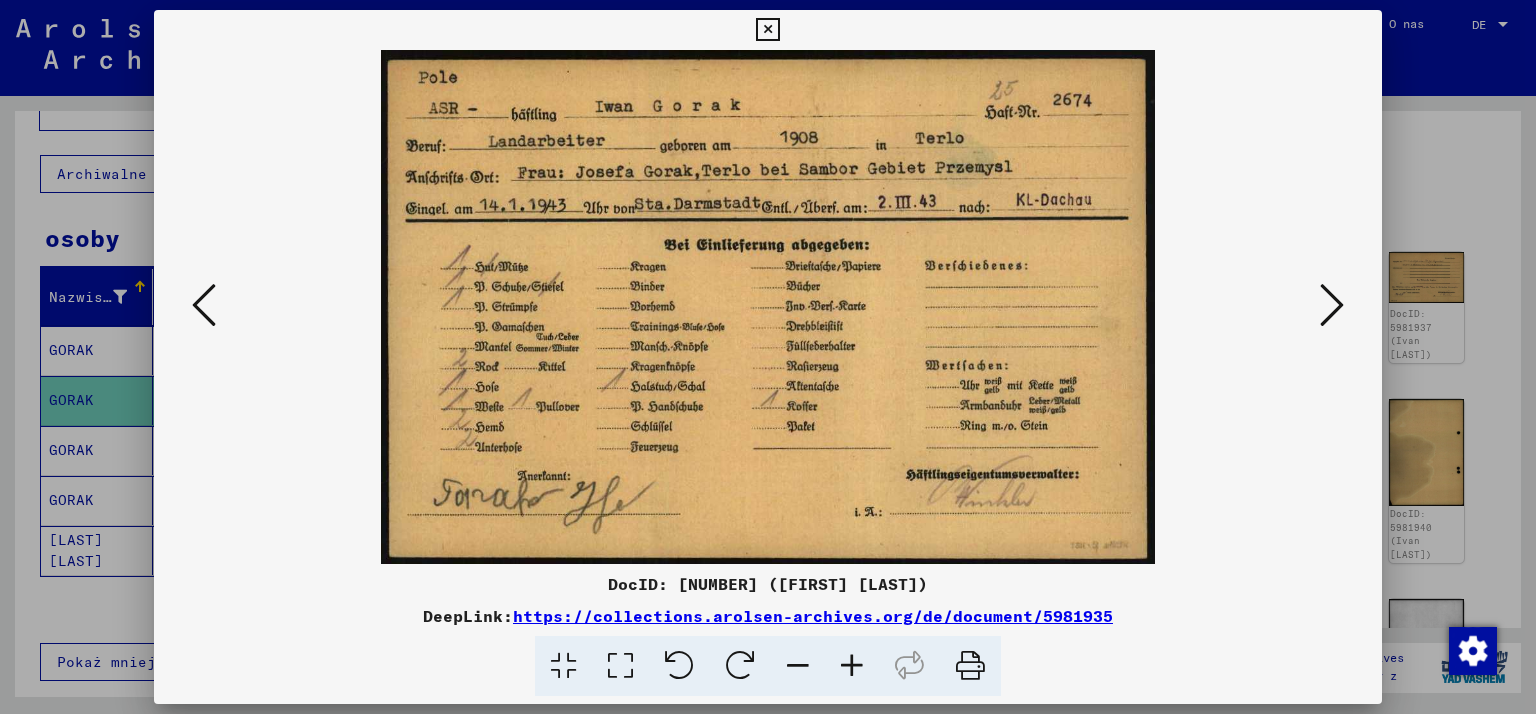 click at bounding box center [1332, 305] 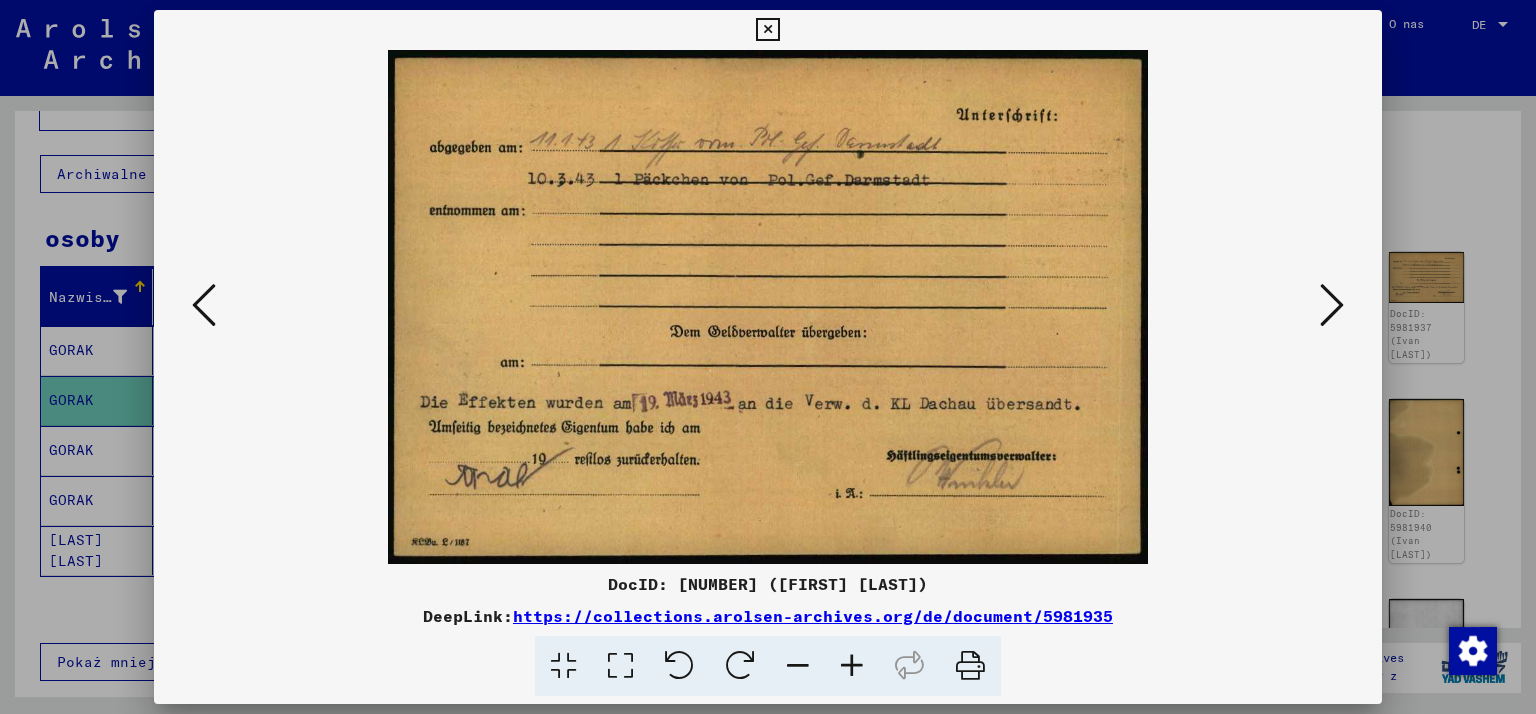 click at bounding box center [1332, 305] 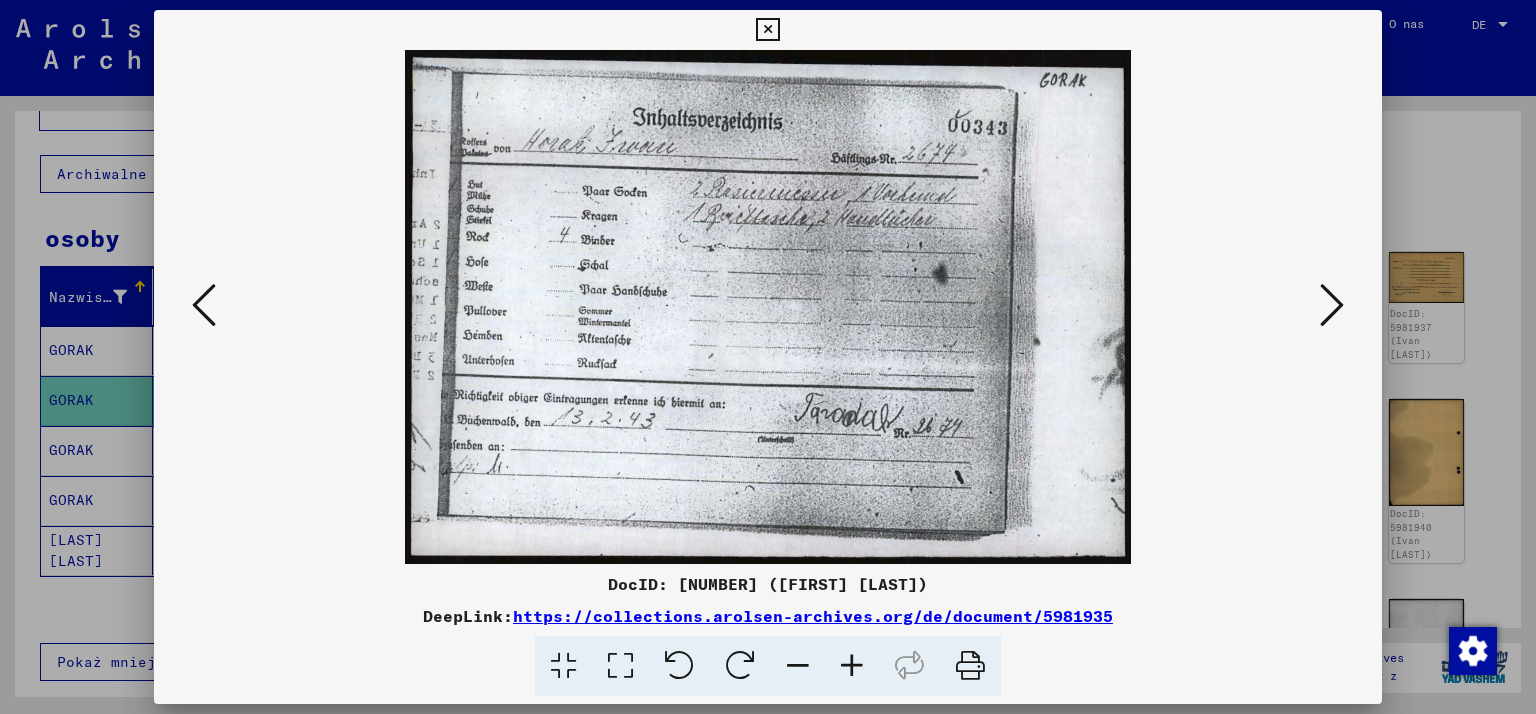 click at bounding box center (1332, 305) 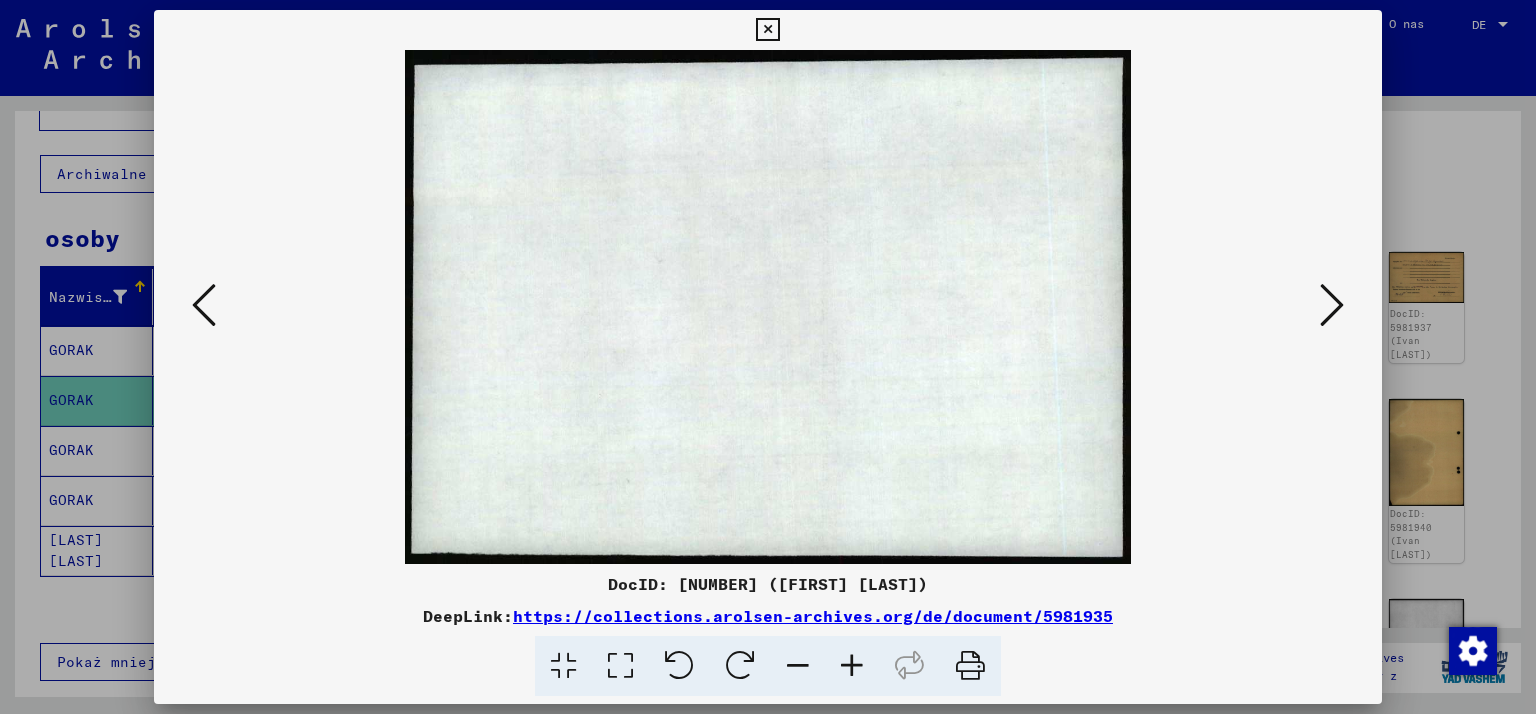 click at bounding box center [1332, 305] 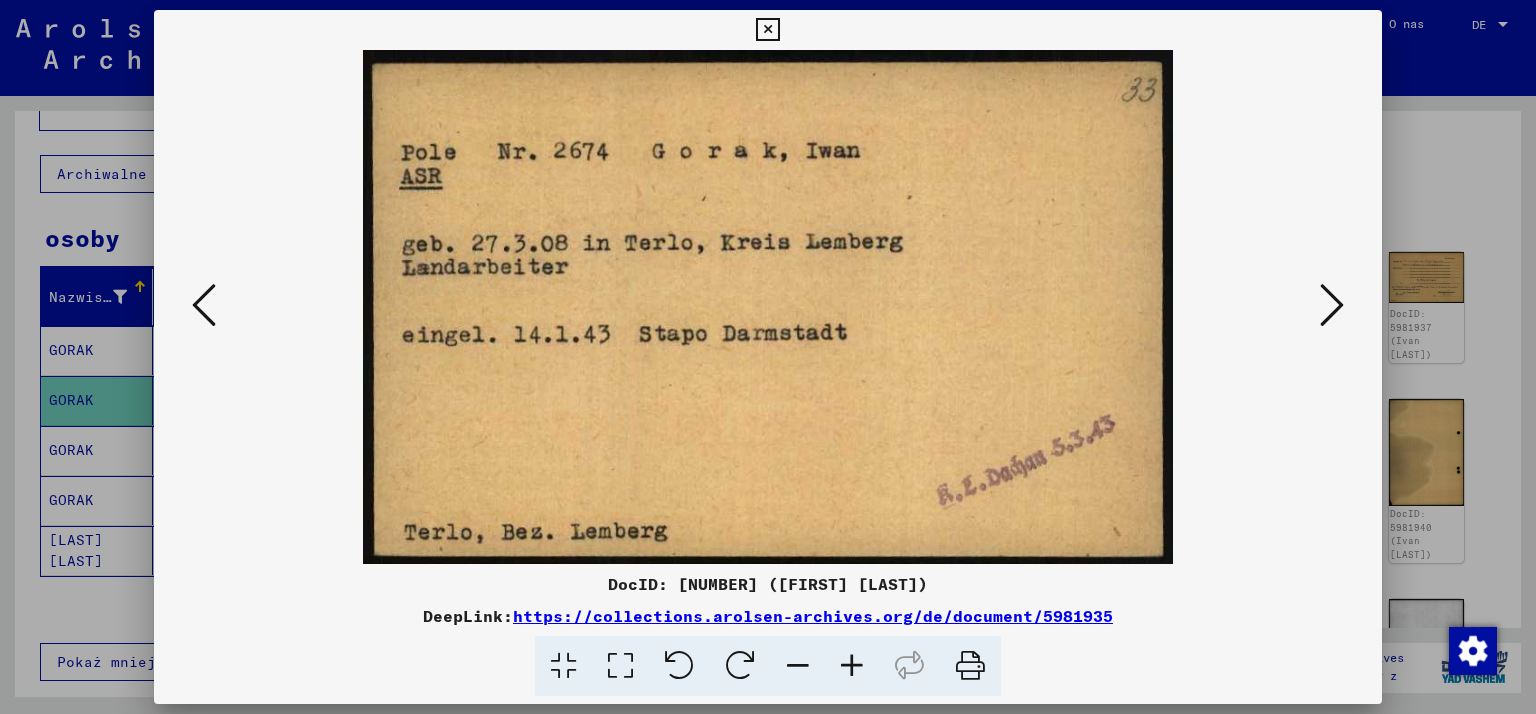 click at bounding box center [1332, 305] 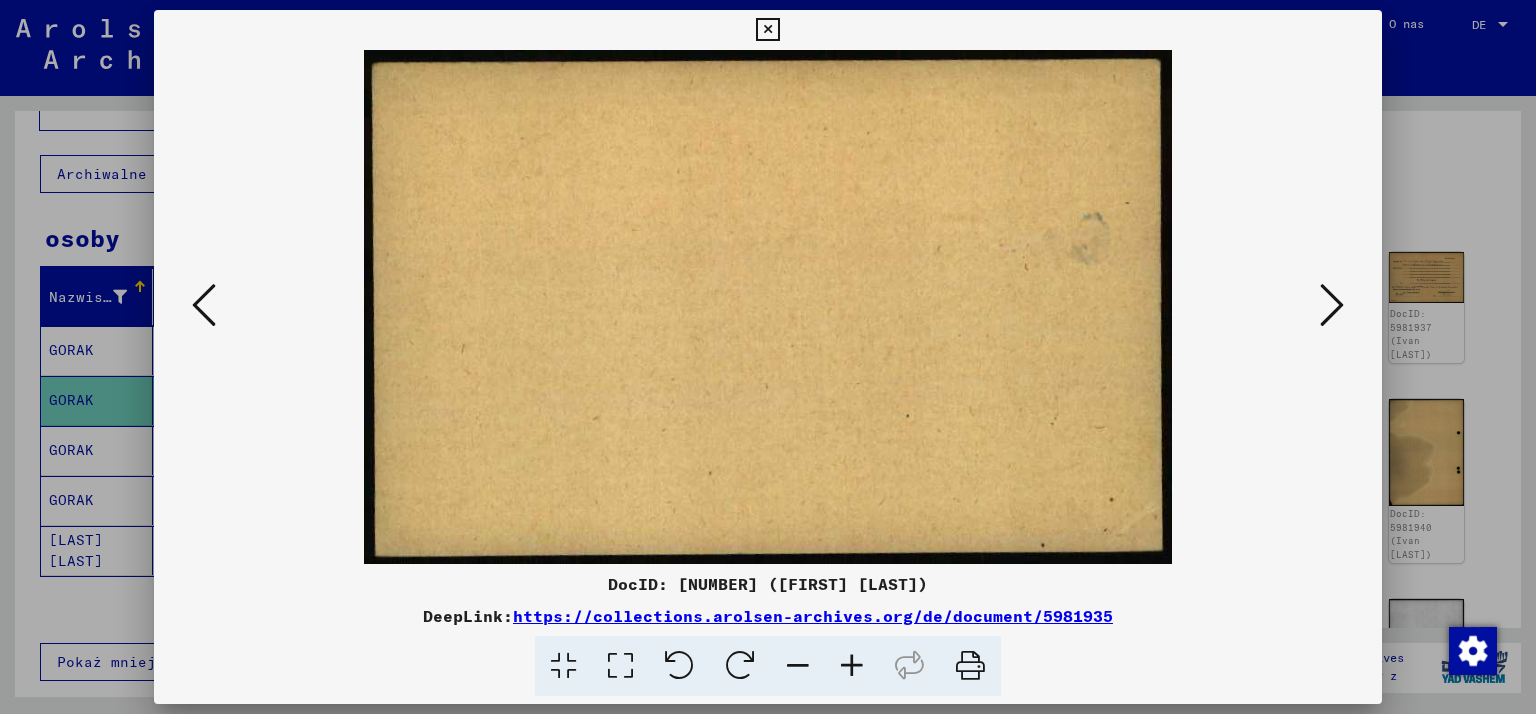 click at bounding box center (1332, 305) 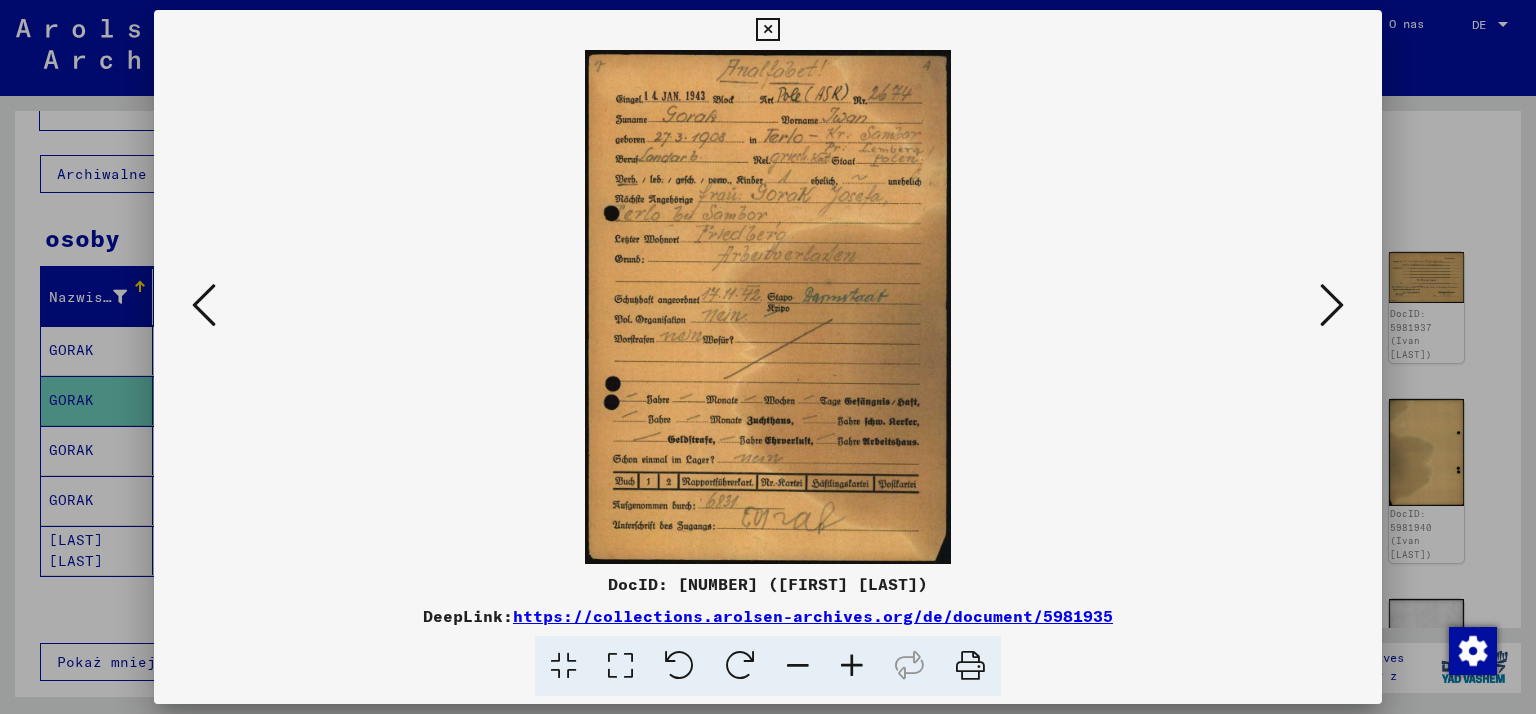 click at bounding box center (1332, 305) 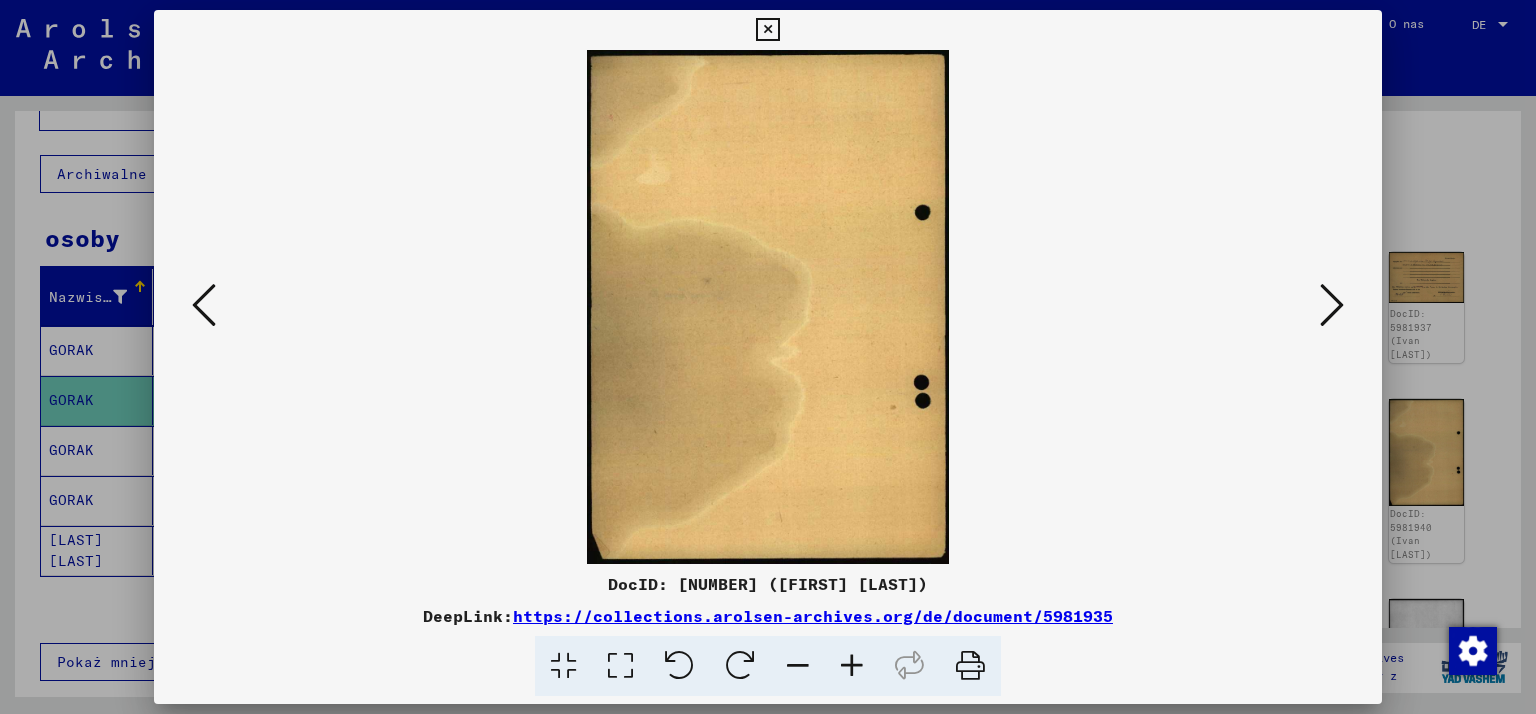 click at bounding box center (1332, 305) 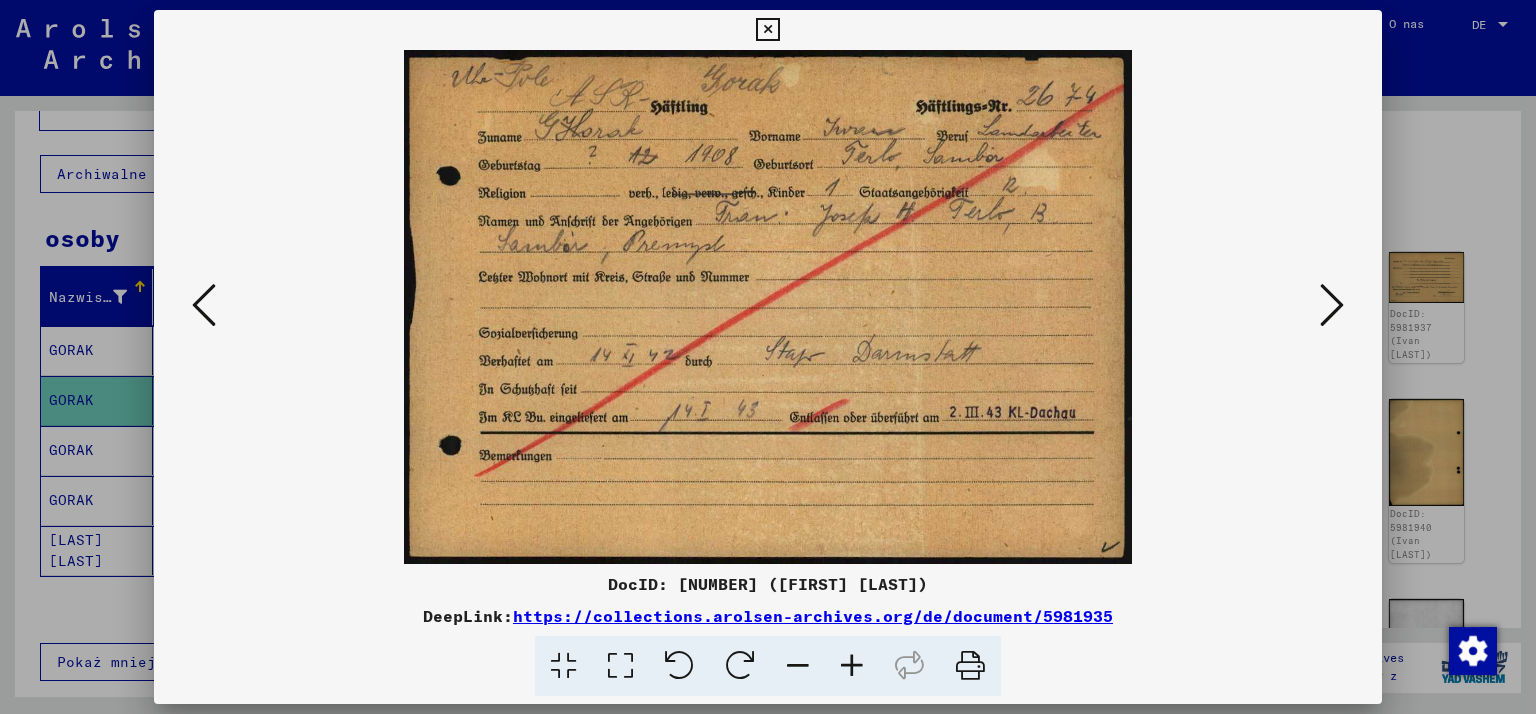 click at bounding box center [1332, 305] 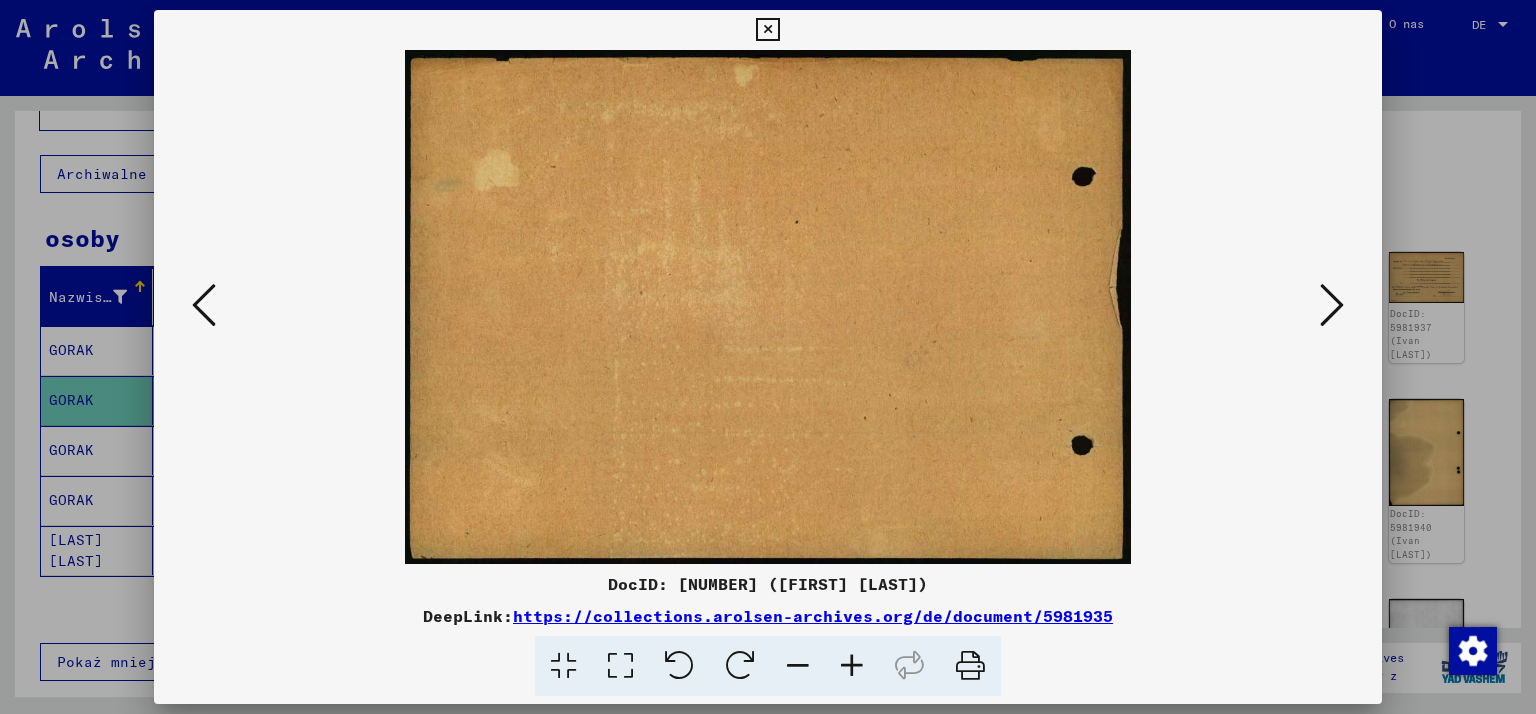 click at bounding box center (1332, 305) 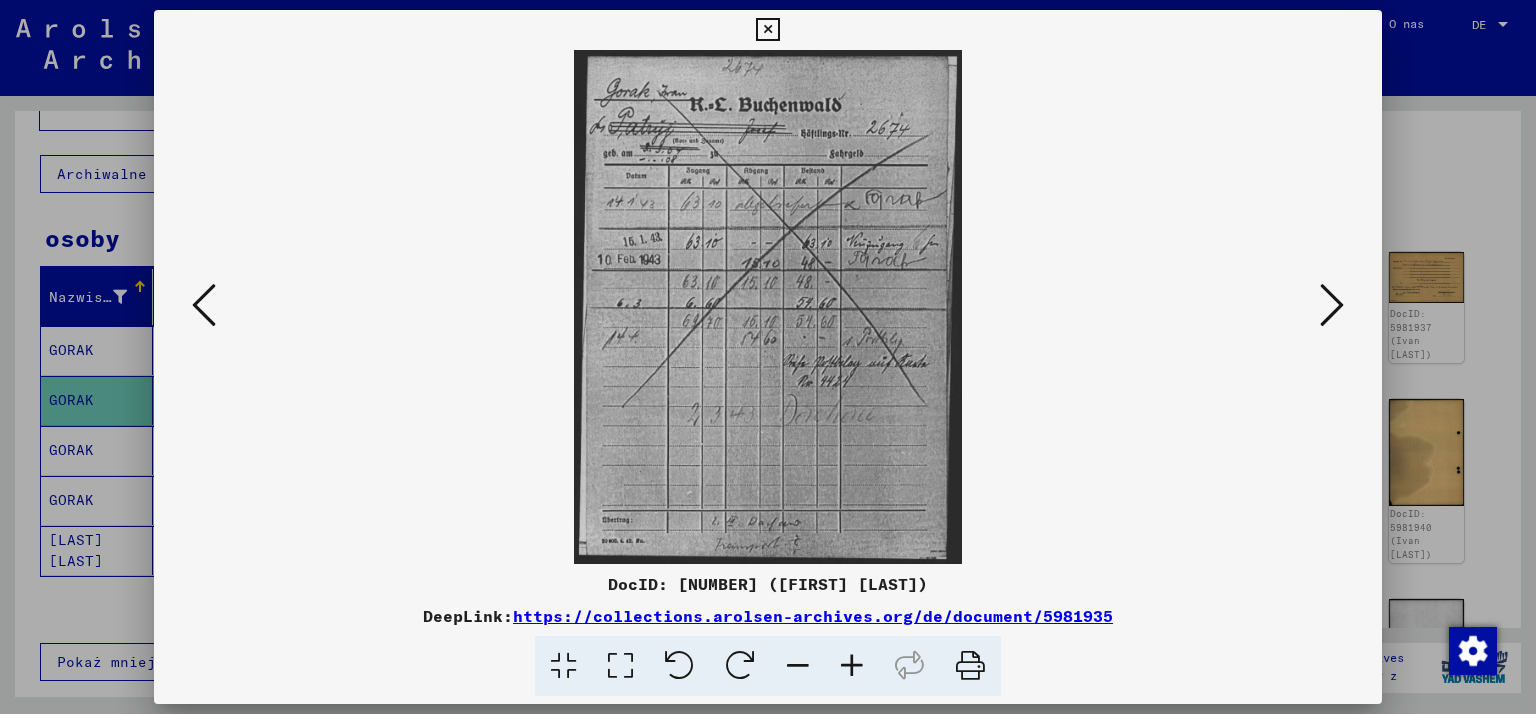 click at bounding box center (1332, 305) 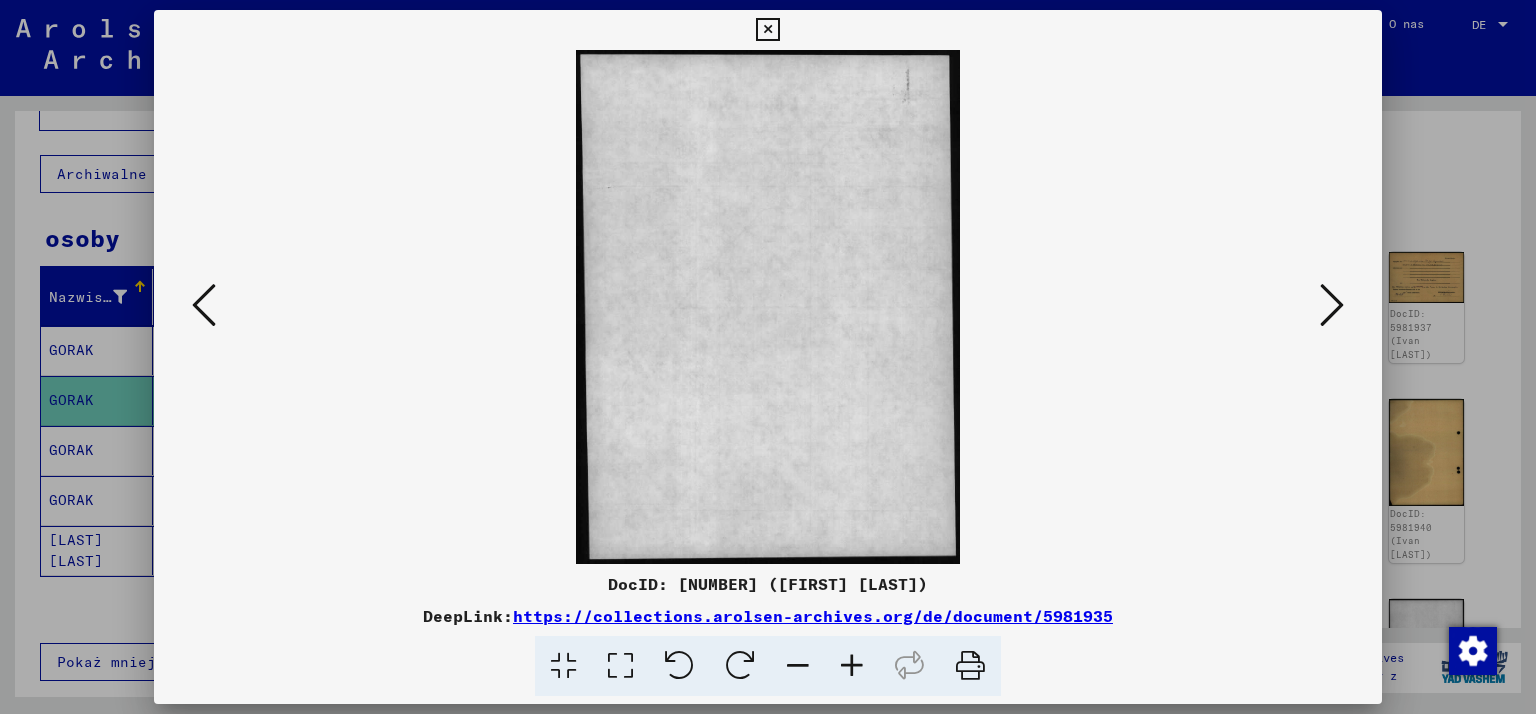 click at bounding box center [1332, 305] 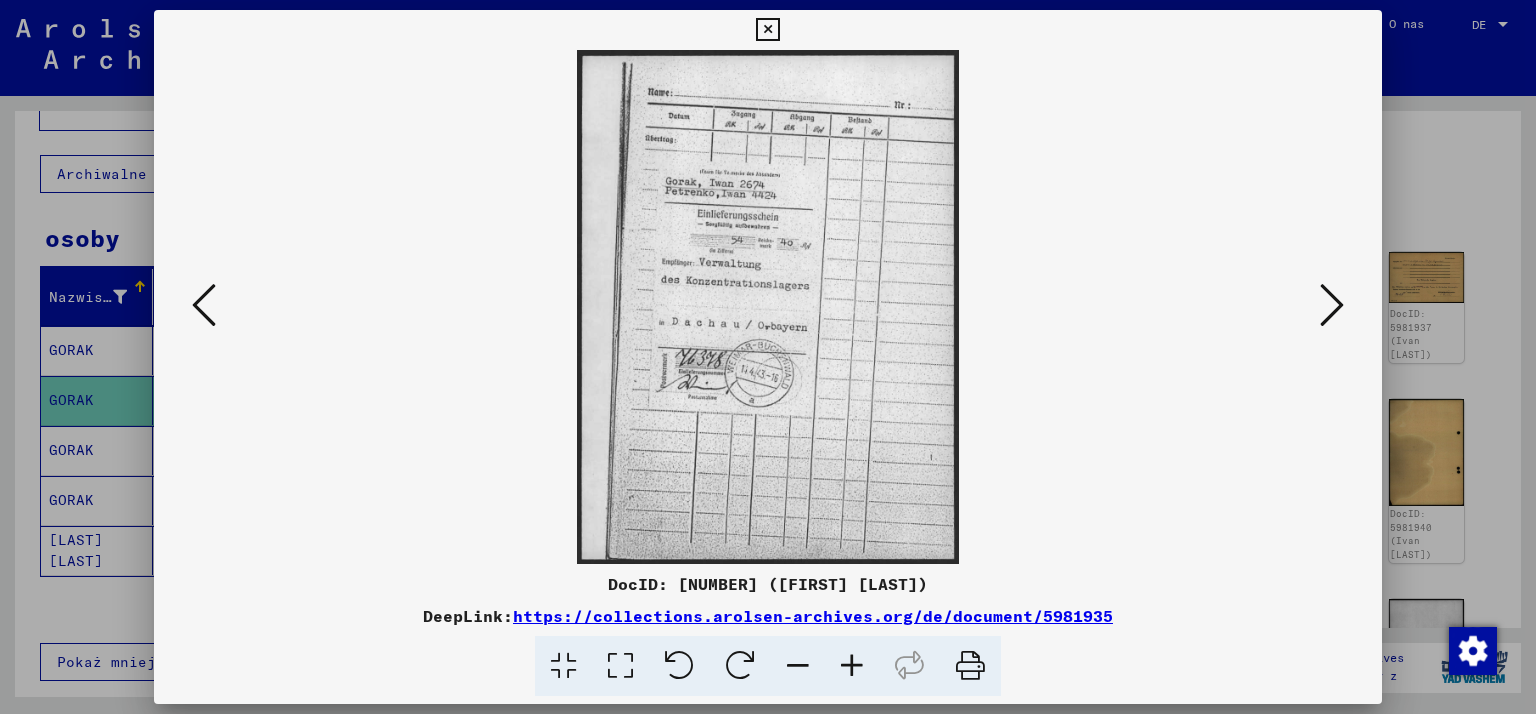 click at bounding box center [1332, 305] 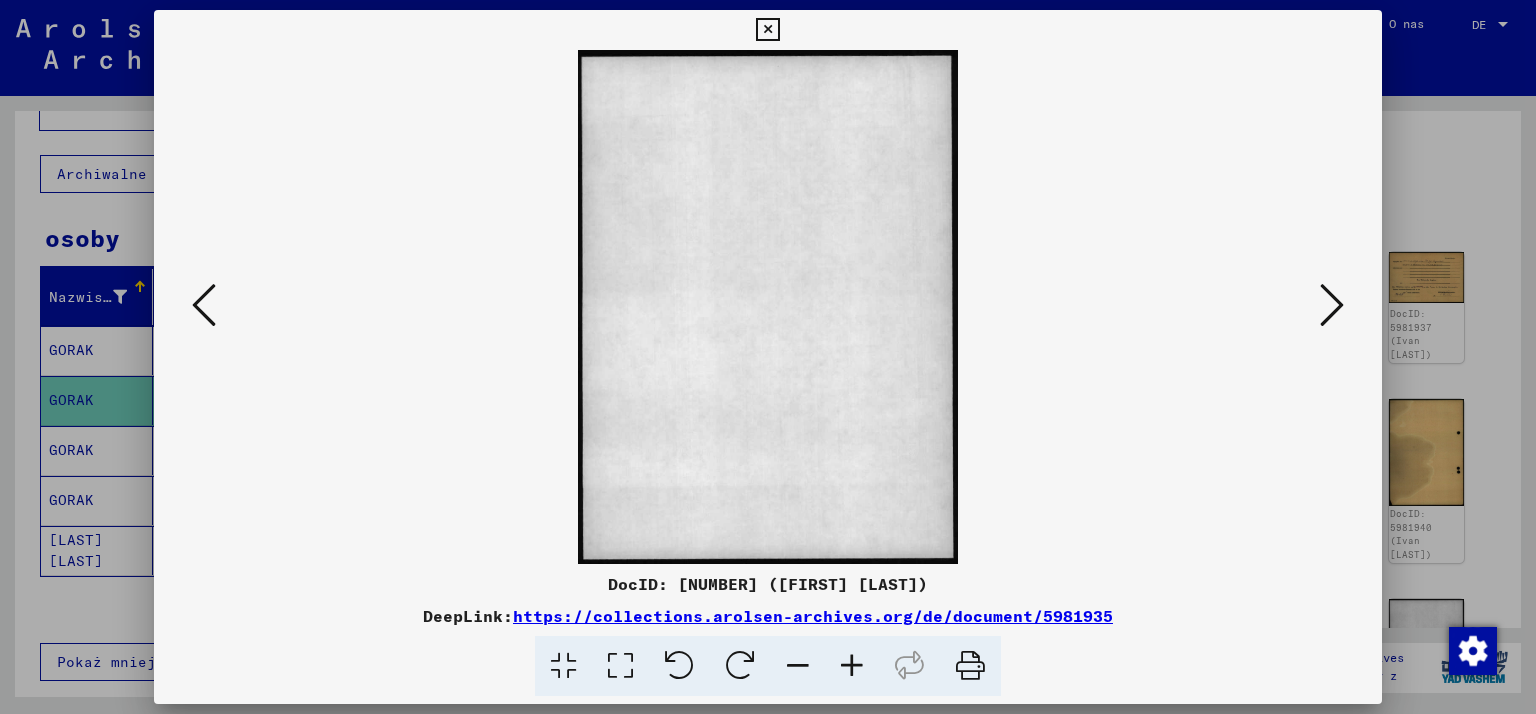 click at bounding box center [1332, 305] 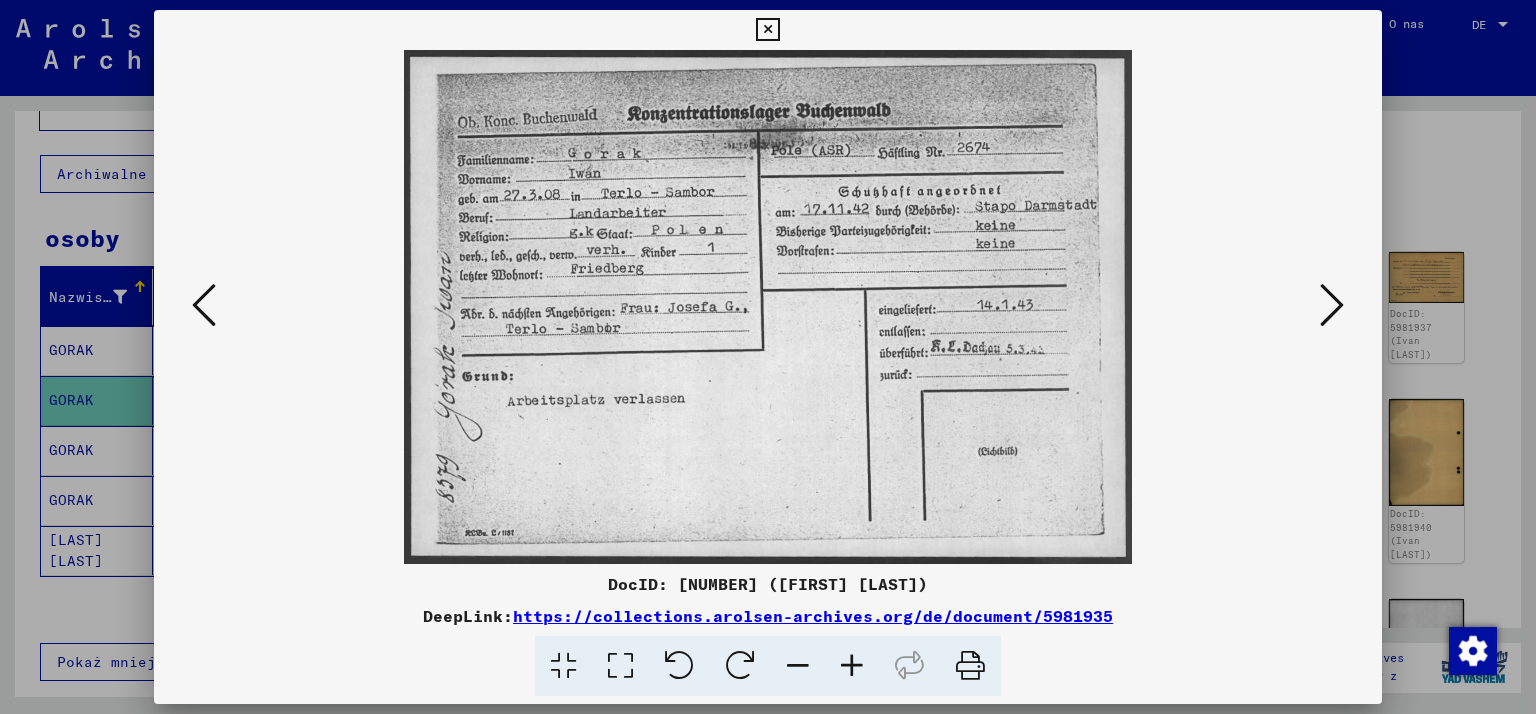 click at bounding box center [1332, 305] 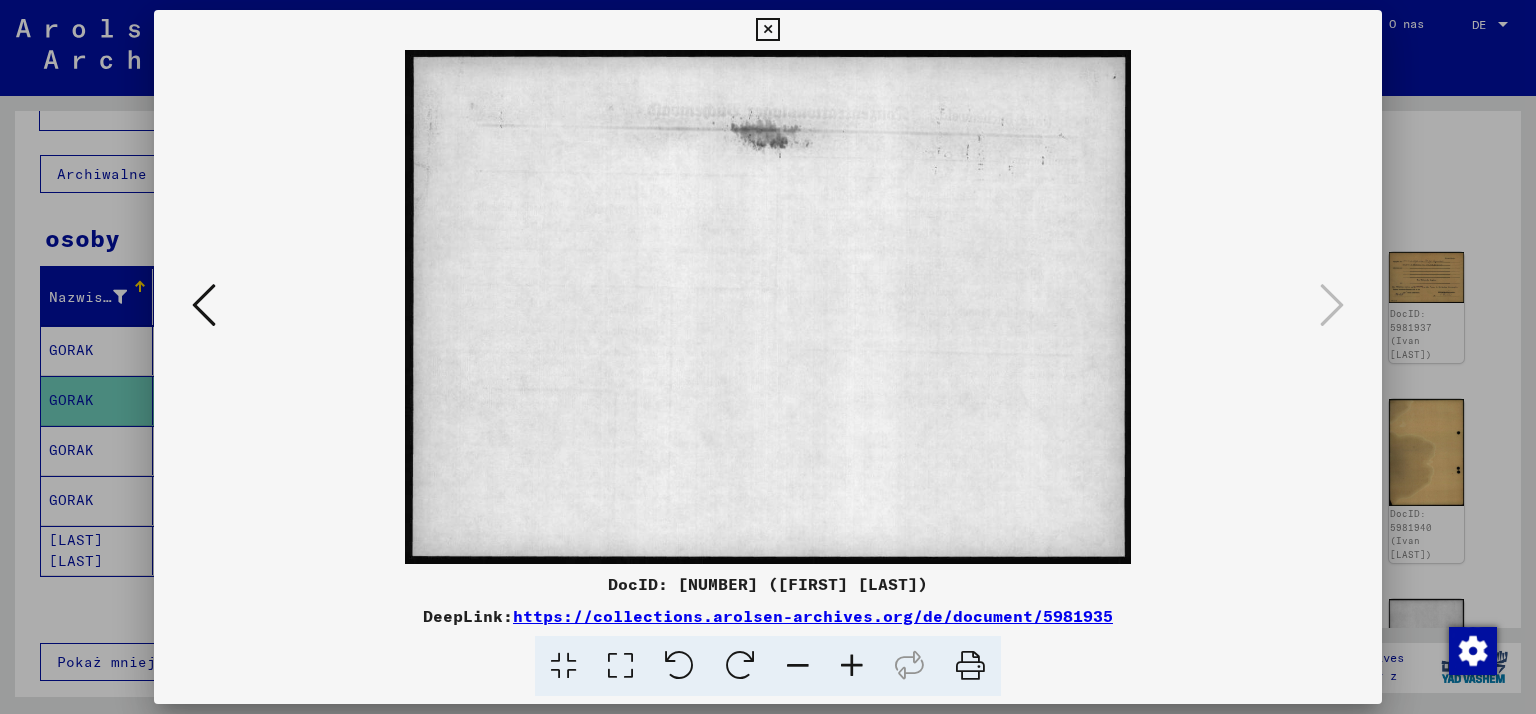 click at bounding box center (767, 30) 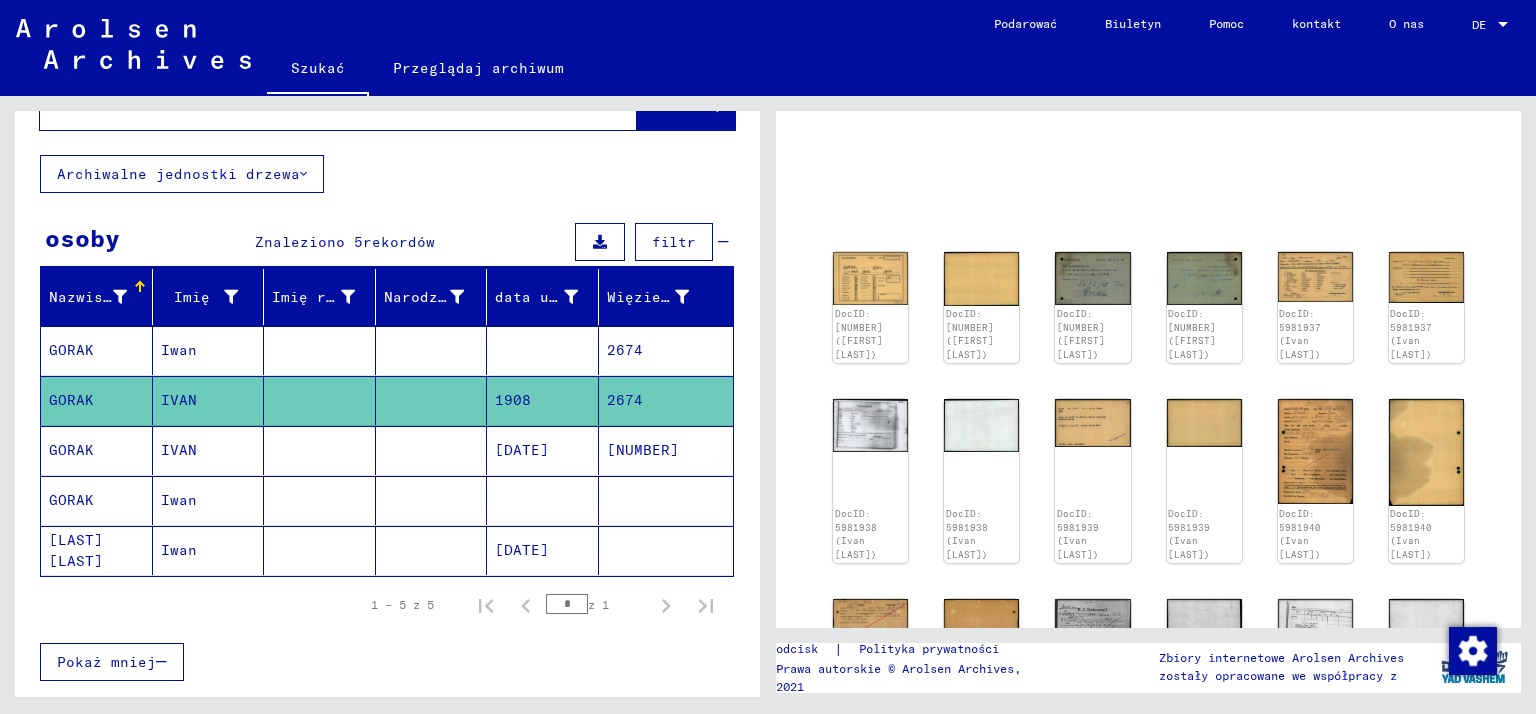 click on "[DATE]" 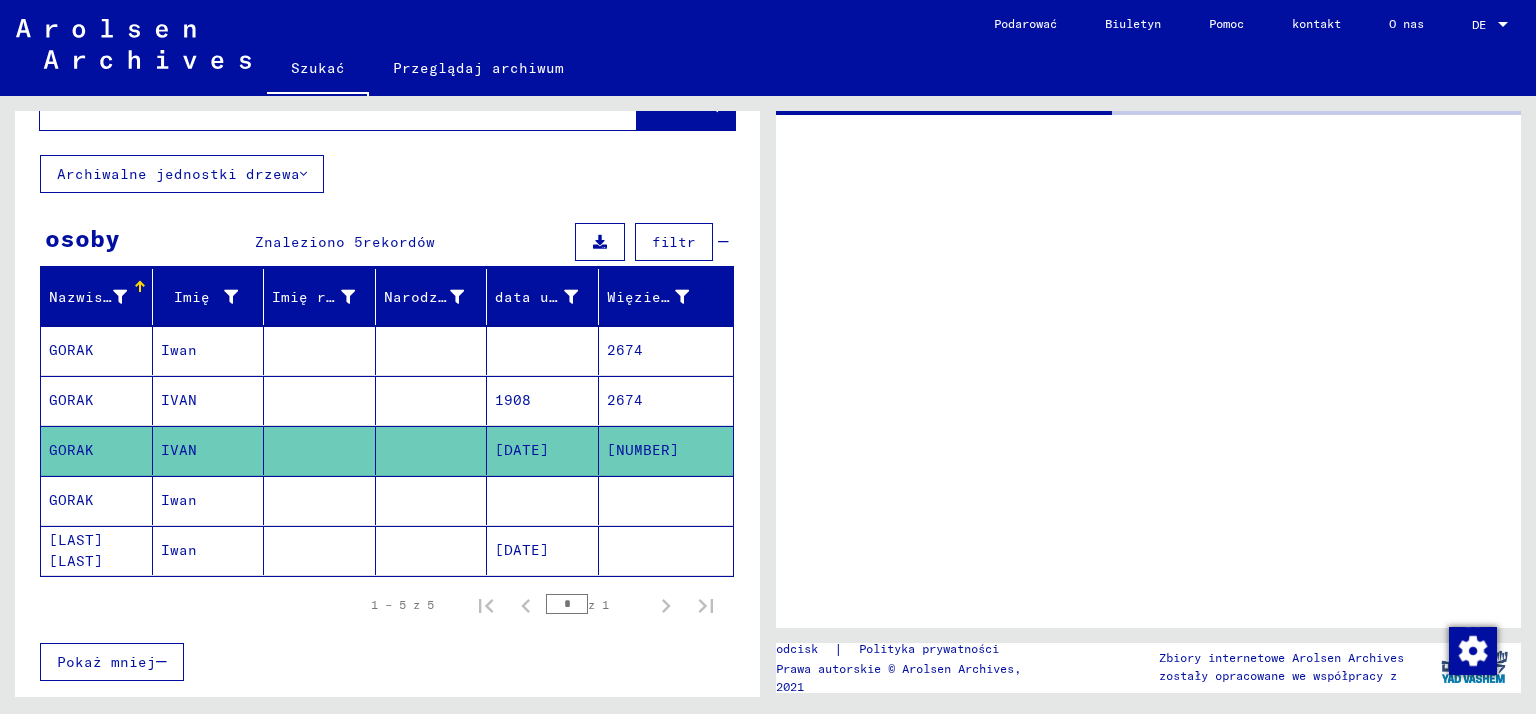 scroll, scrollTop: 0, scrollLeft: 0, axis: both 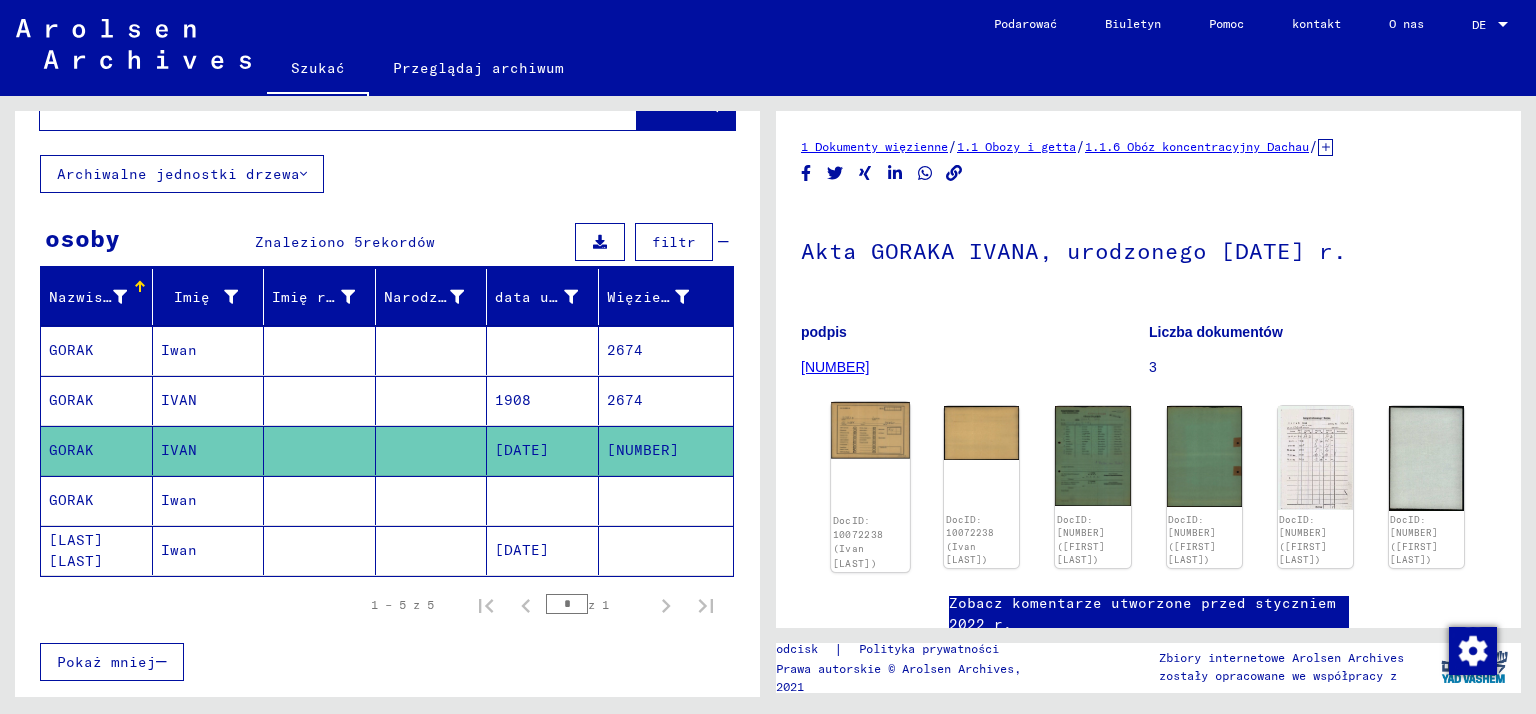 click 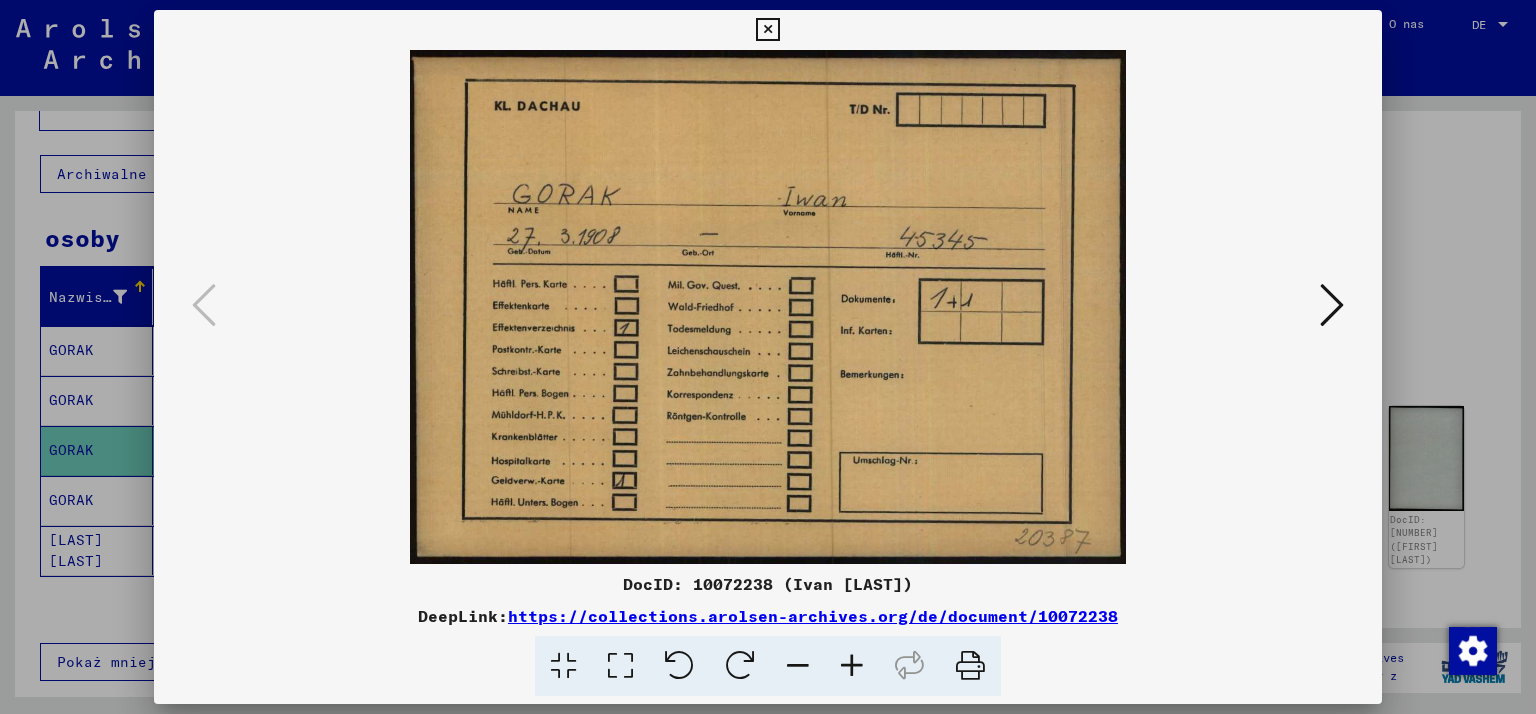 click at bounding box center (1332, 305) 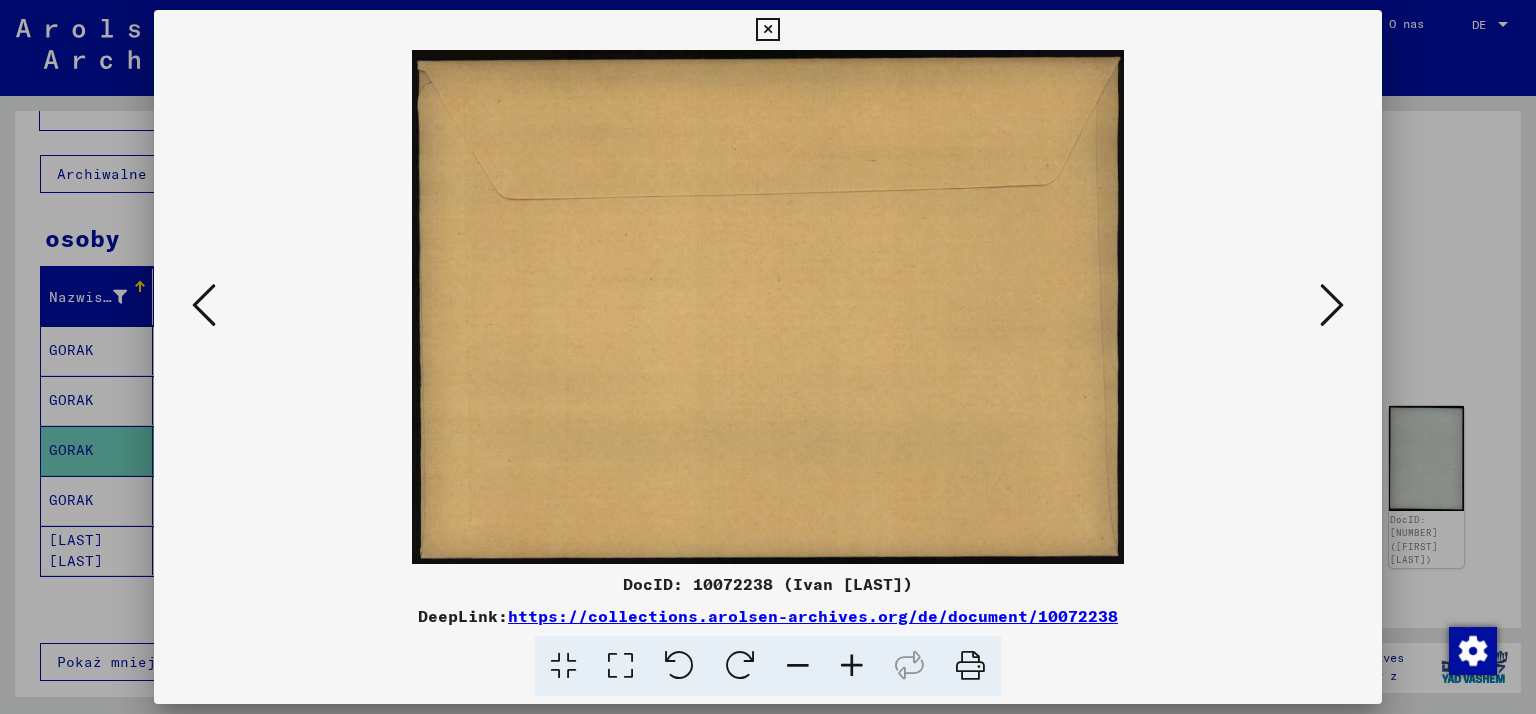 click at bounding box center (1332, 305) 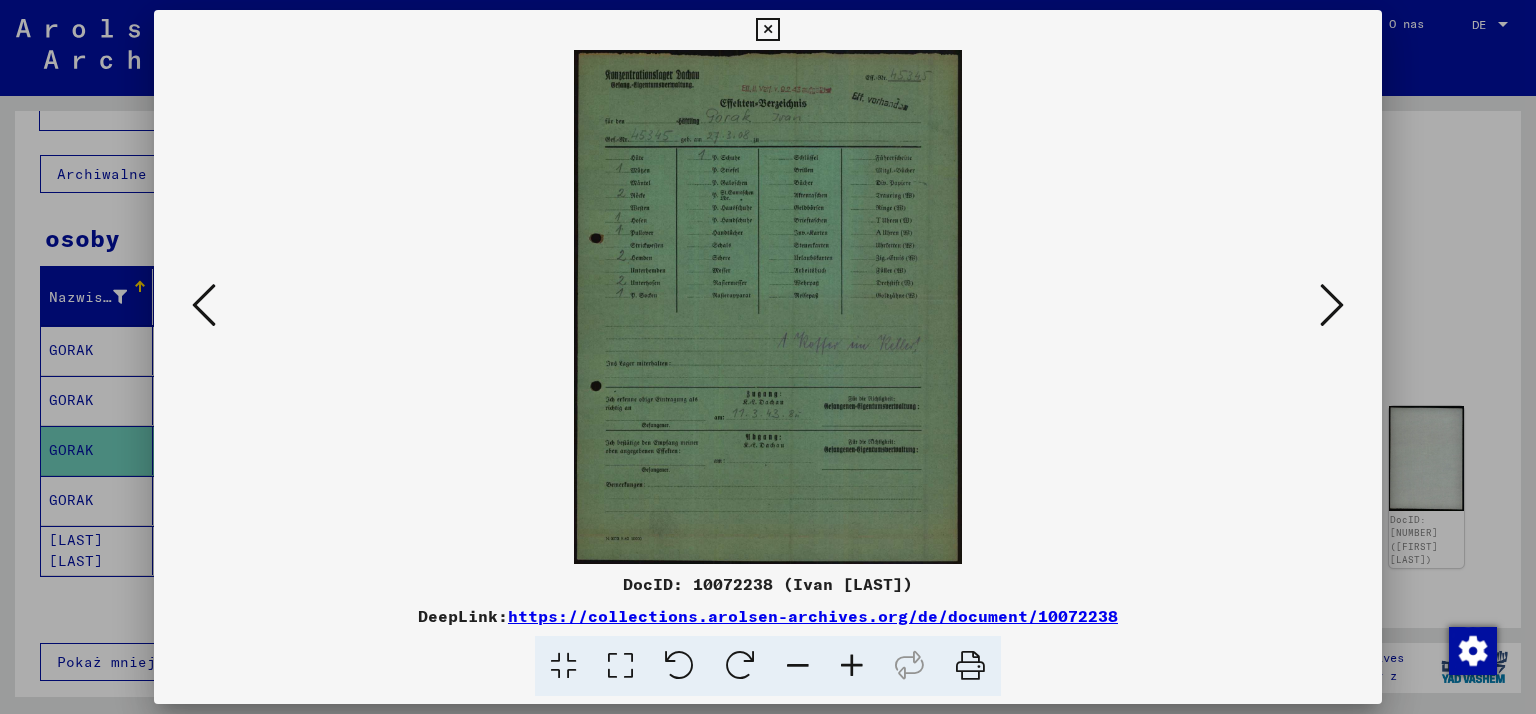 click at bounding box center [1332, 306] 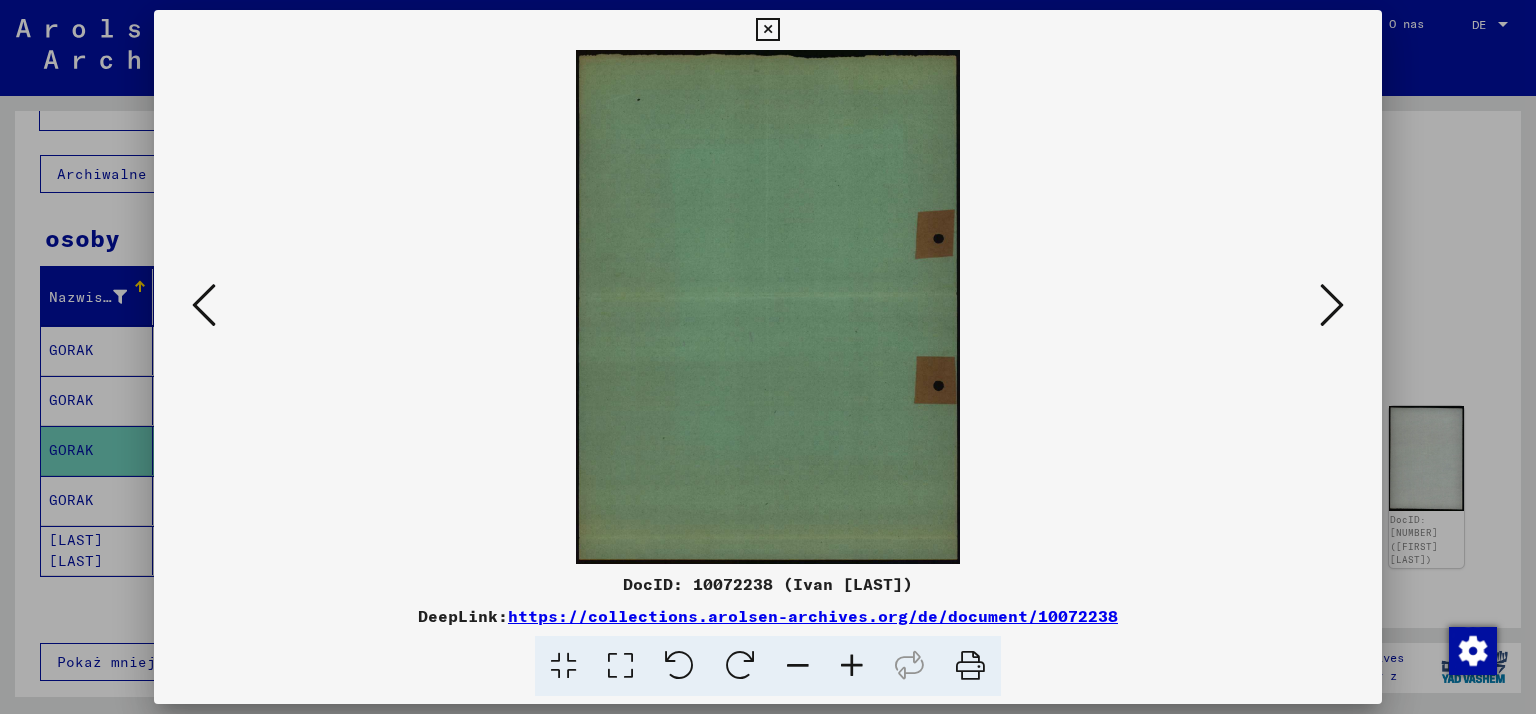 click at bounding box center [1332, 306] 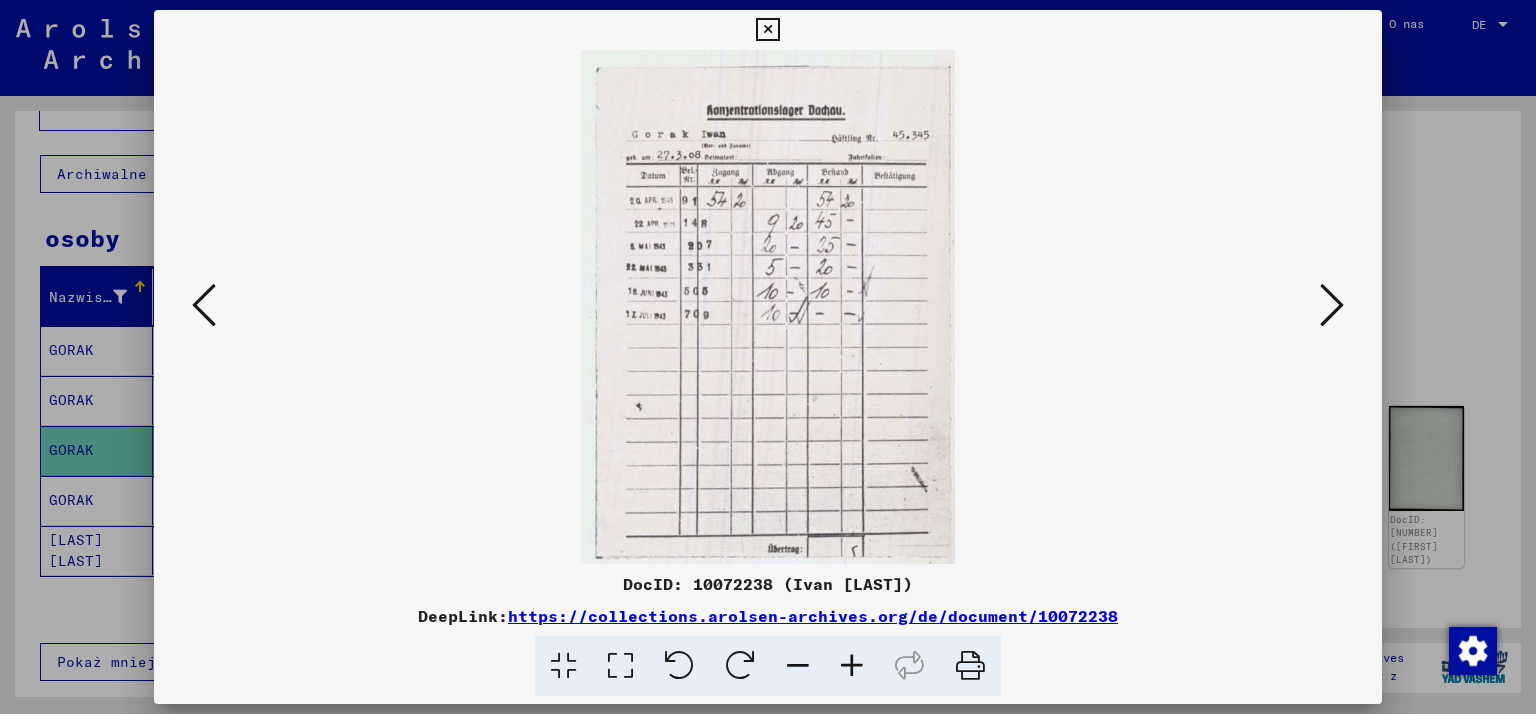 click at bounding box center [1332, 306] 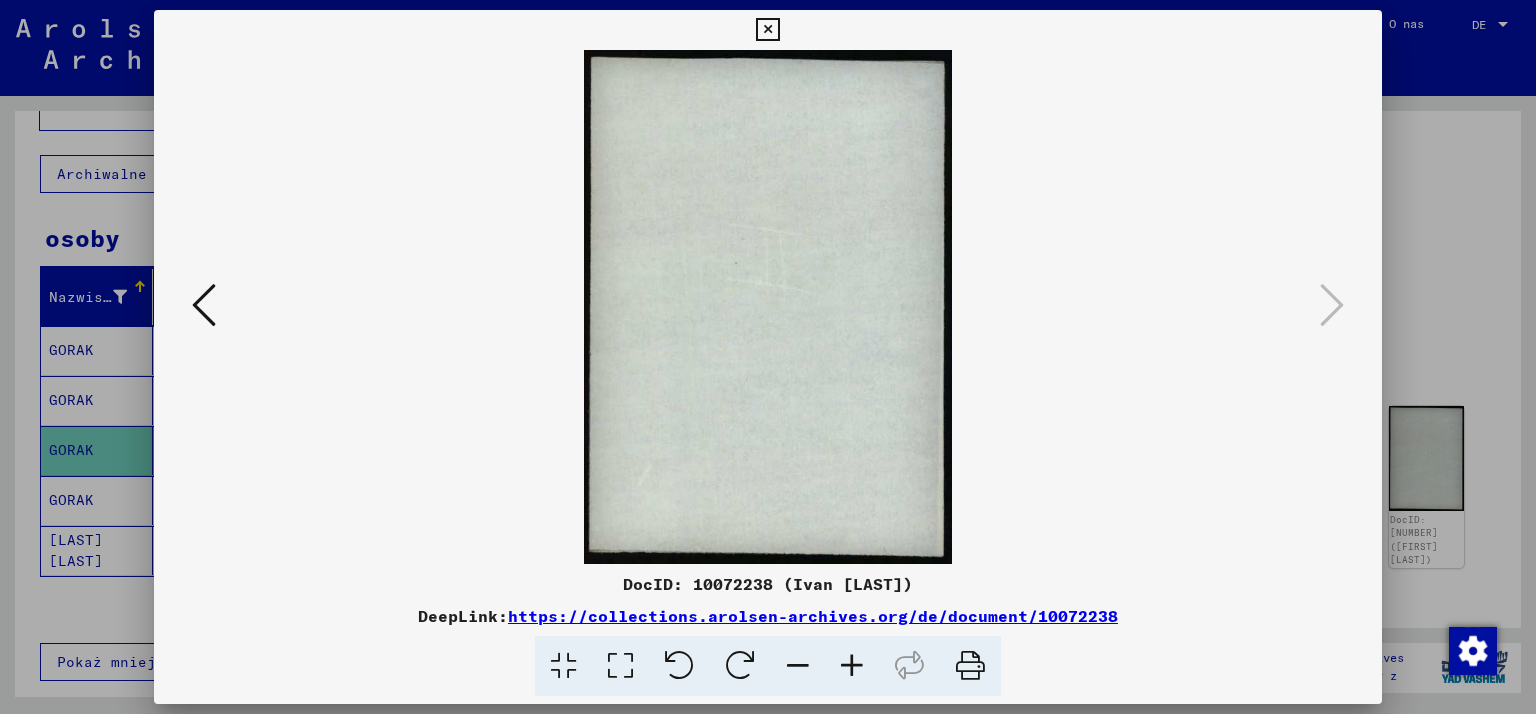 click at bounding box center [767, 30] 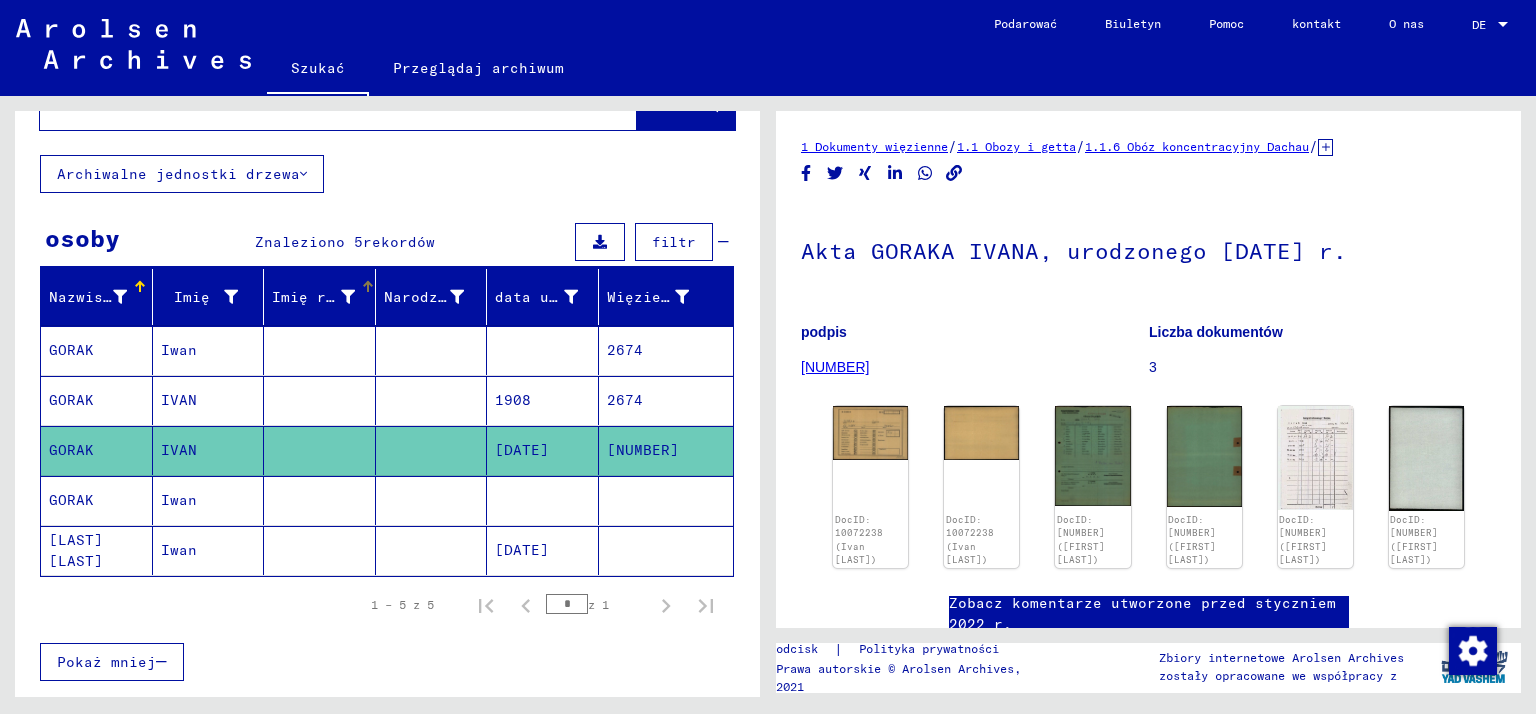 scroll, scrollTop: 0, scrollLeft: 0, axis: both 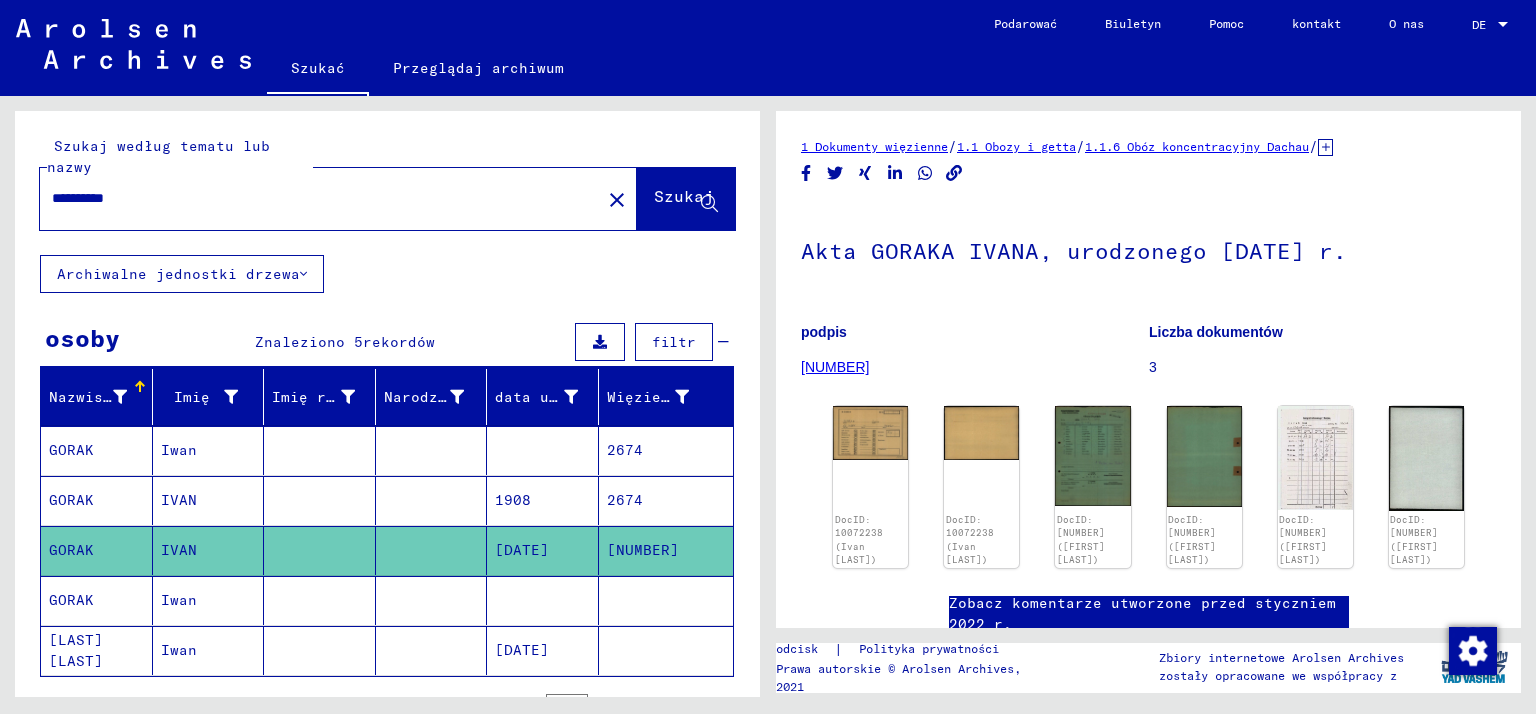 click on "**********" at bounding box center [320, 198] 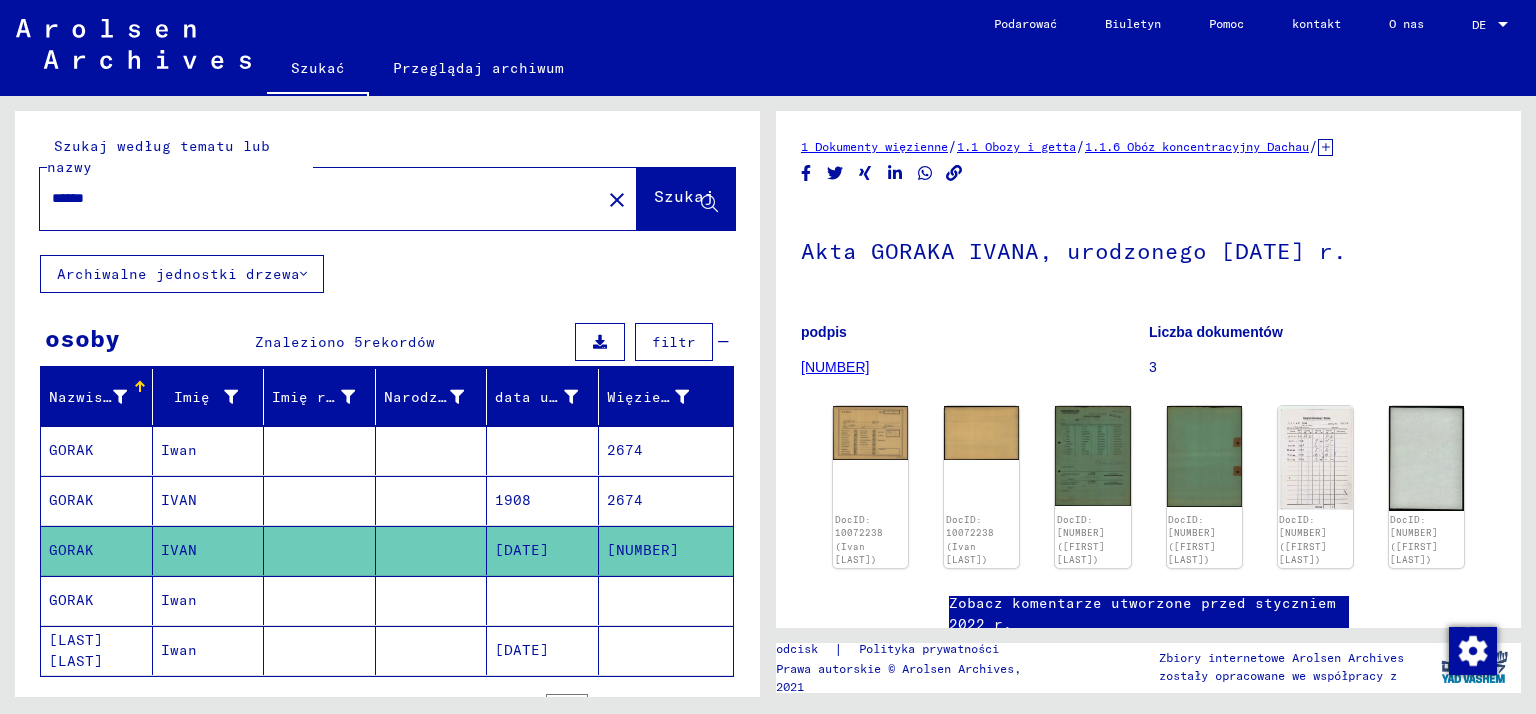 type on "*****" 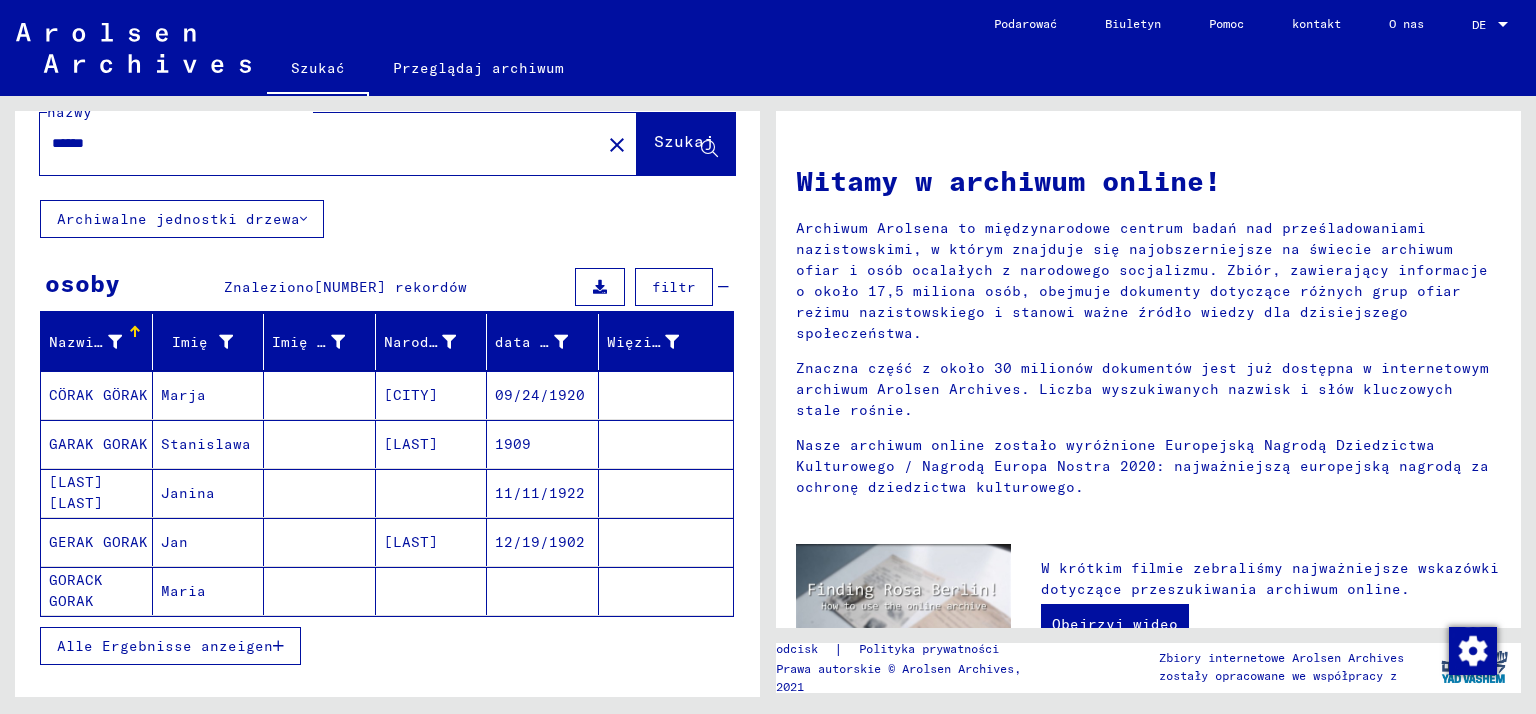 scroll, scrollTop: 100, scrollLeft: 0, axis: vertical 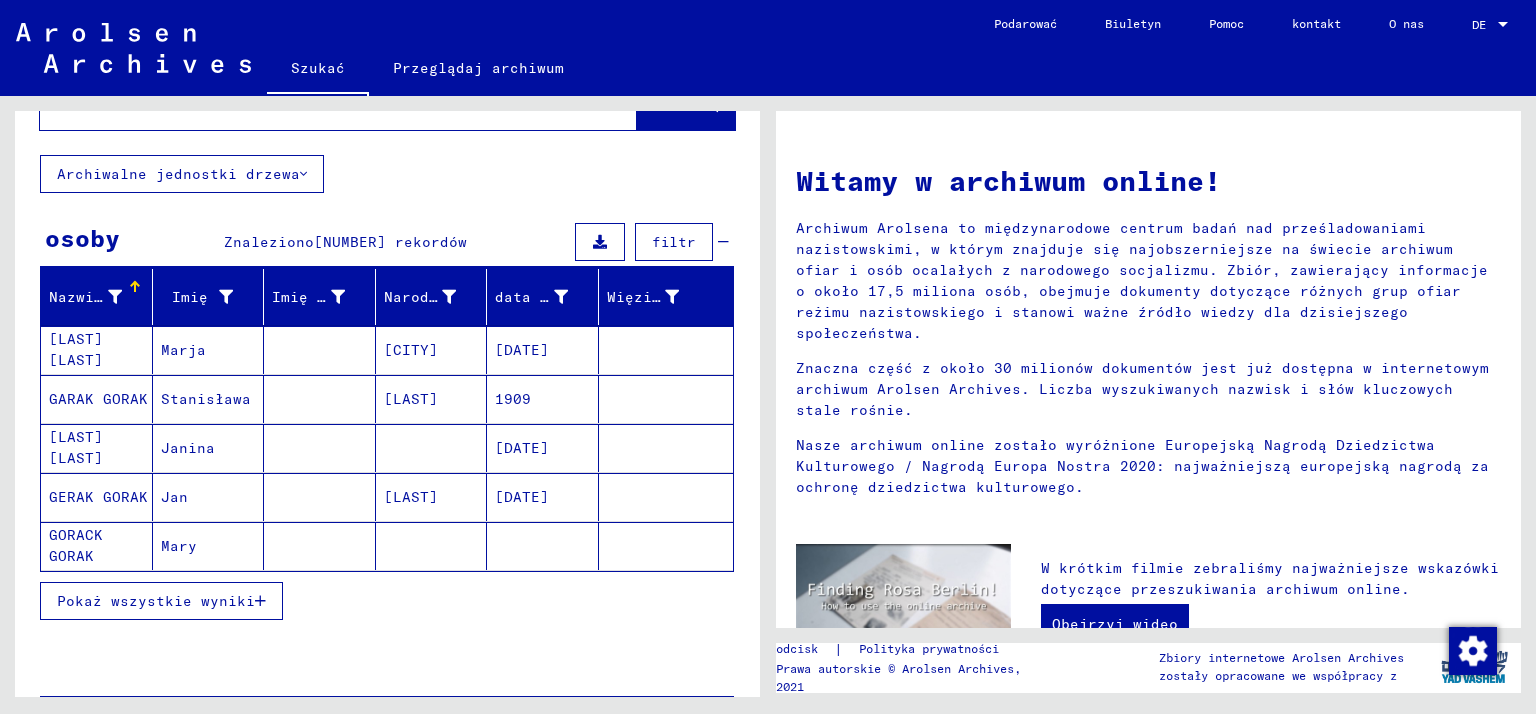 click on "Pokaż wszystkie wyniki" at bounding box center (156, 601) 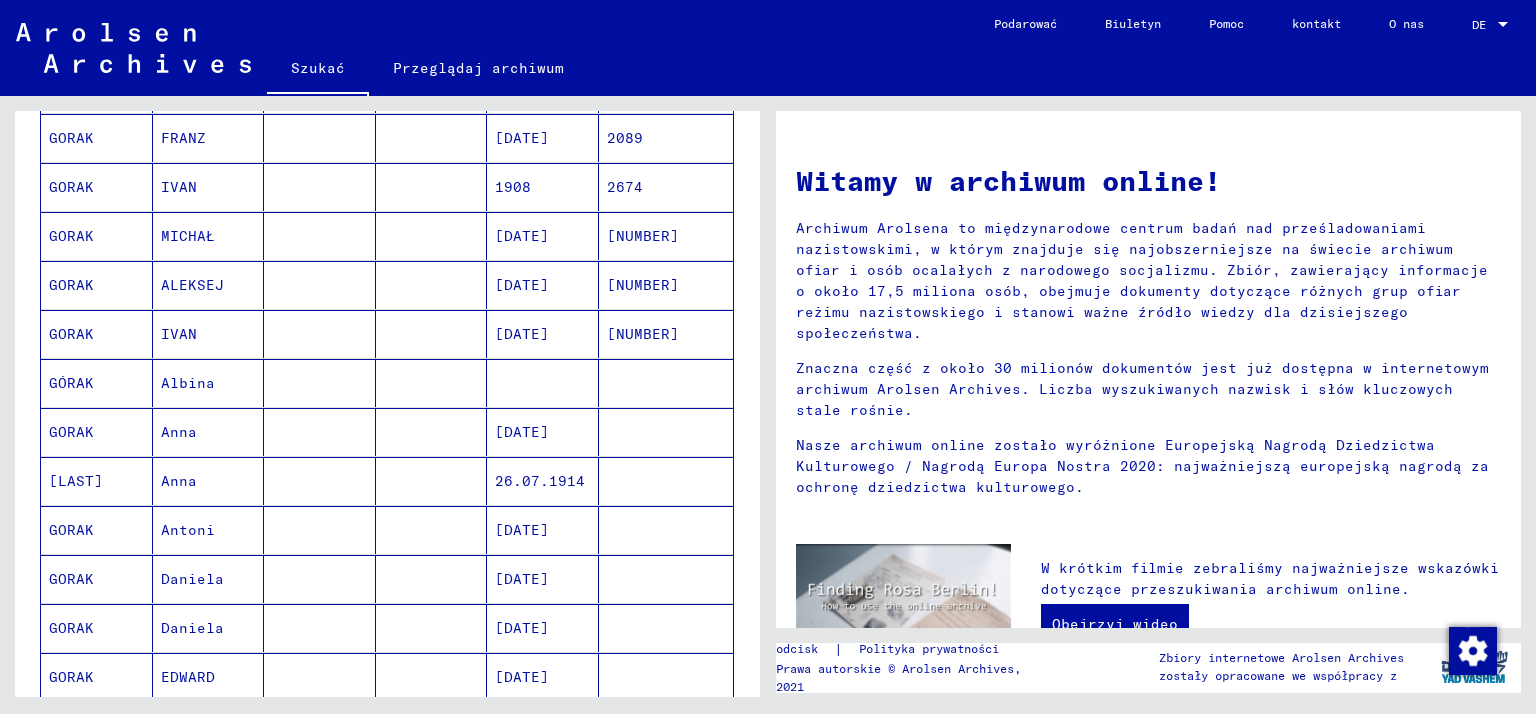 scroll, scrollTop: 1100, scrollLeft: 0, axis: vertical 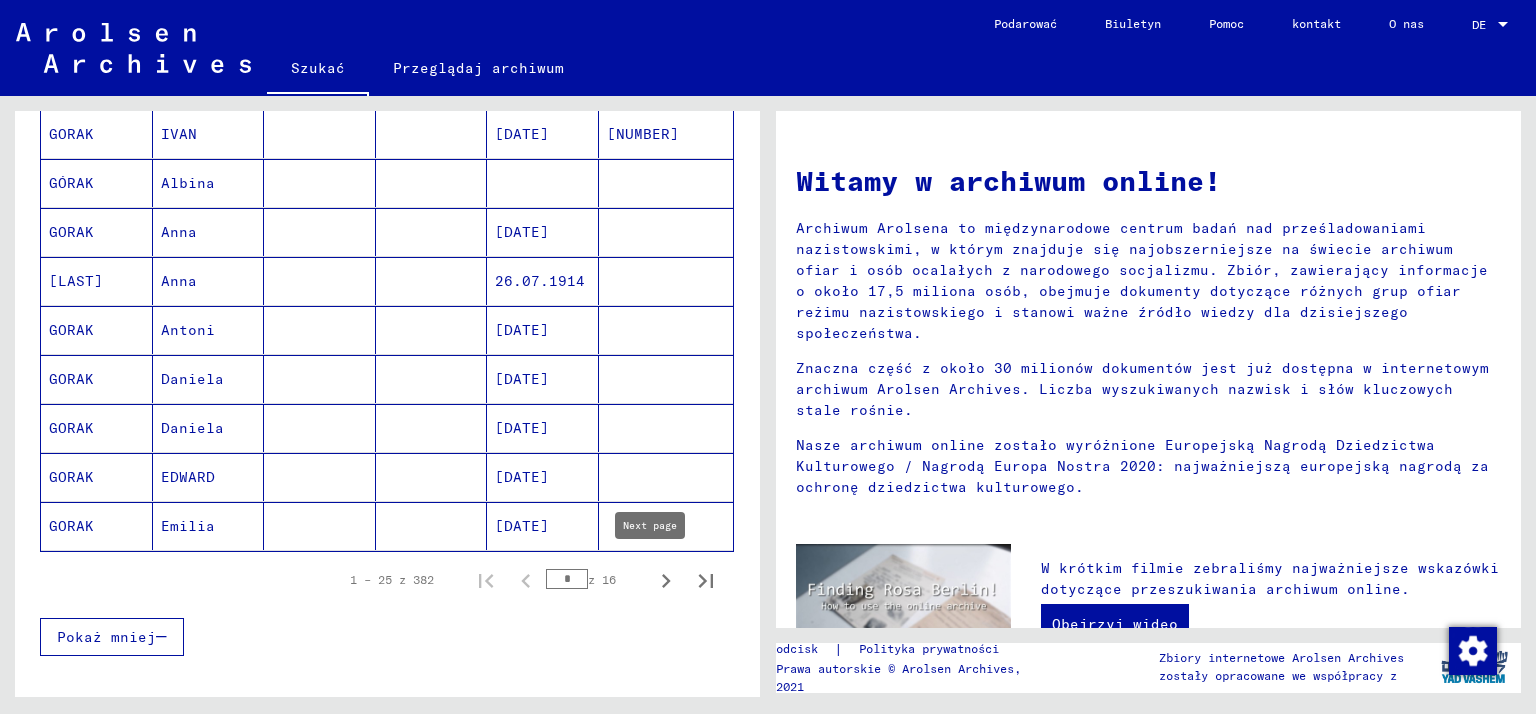 click 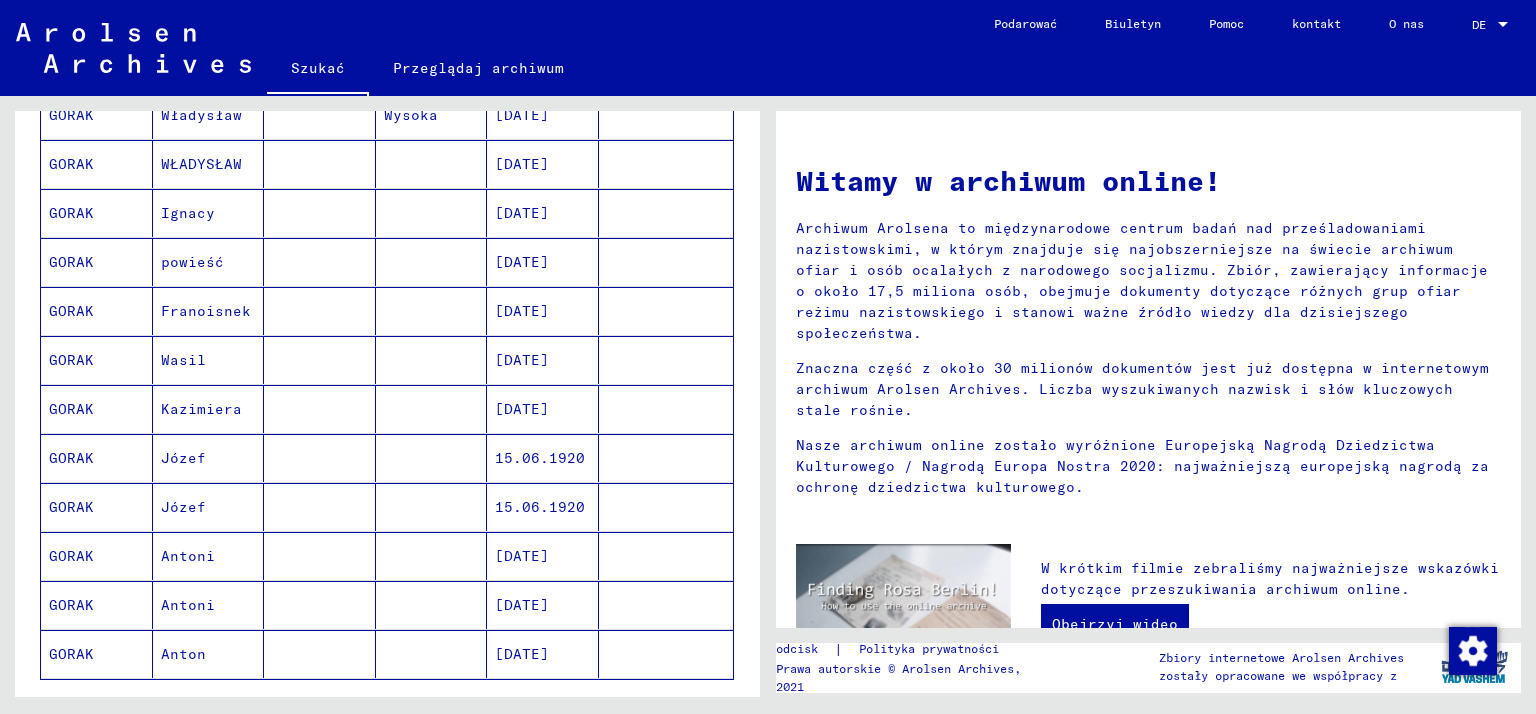 scroll, scrollTop: 1100, scrollLeft: 0, axis: vertical 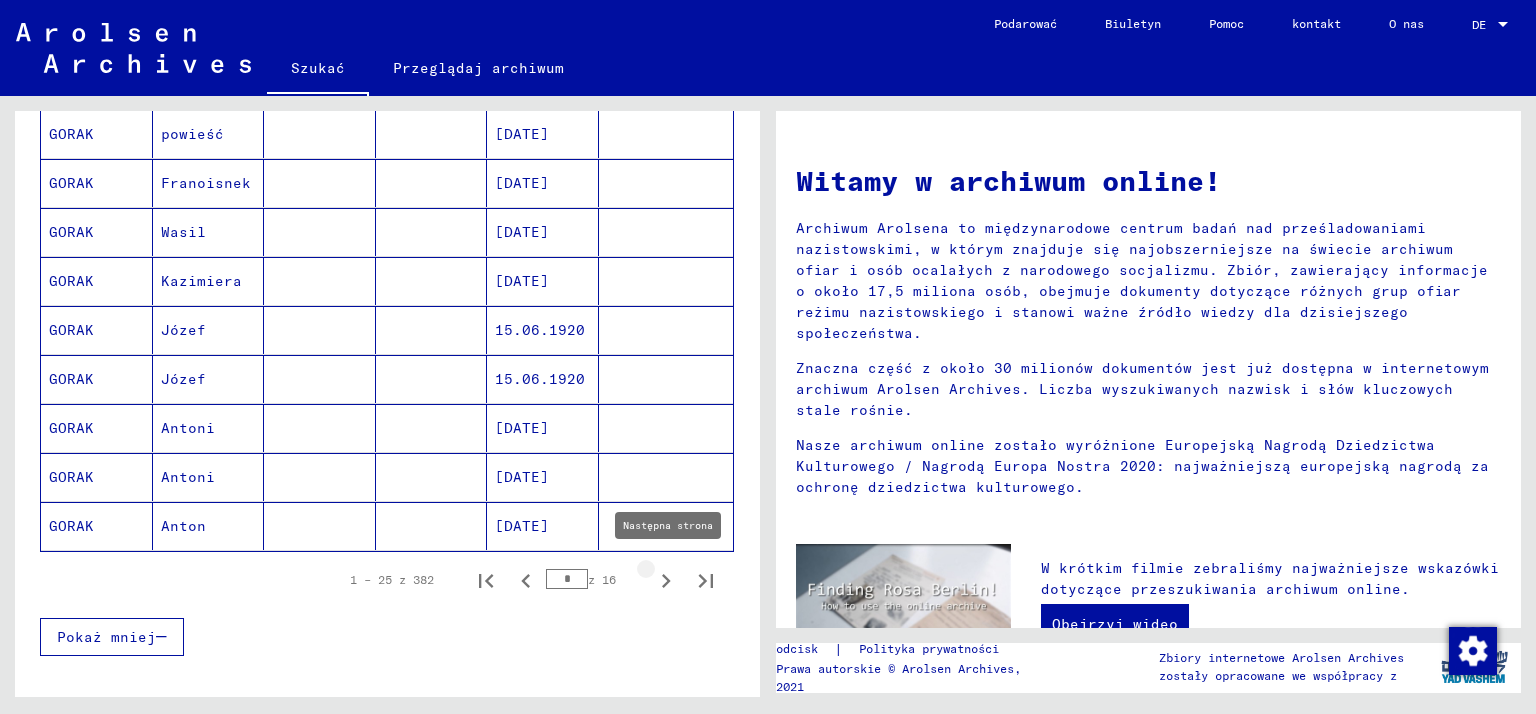click 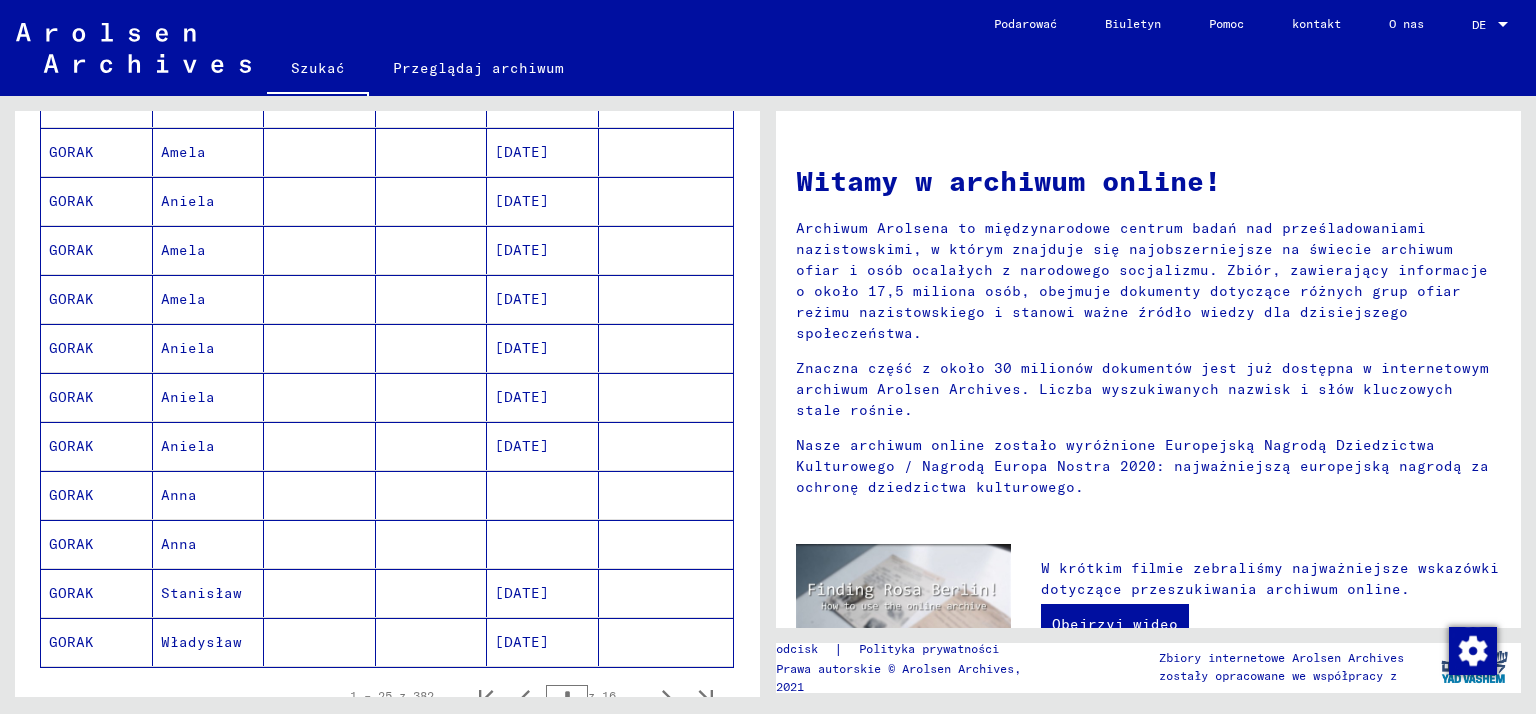 scroll, scrollTop: 1000, scrollLeft: 0, axis: vertical 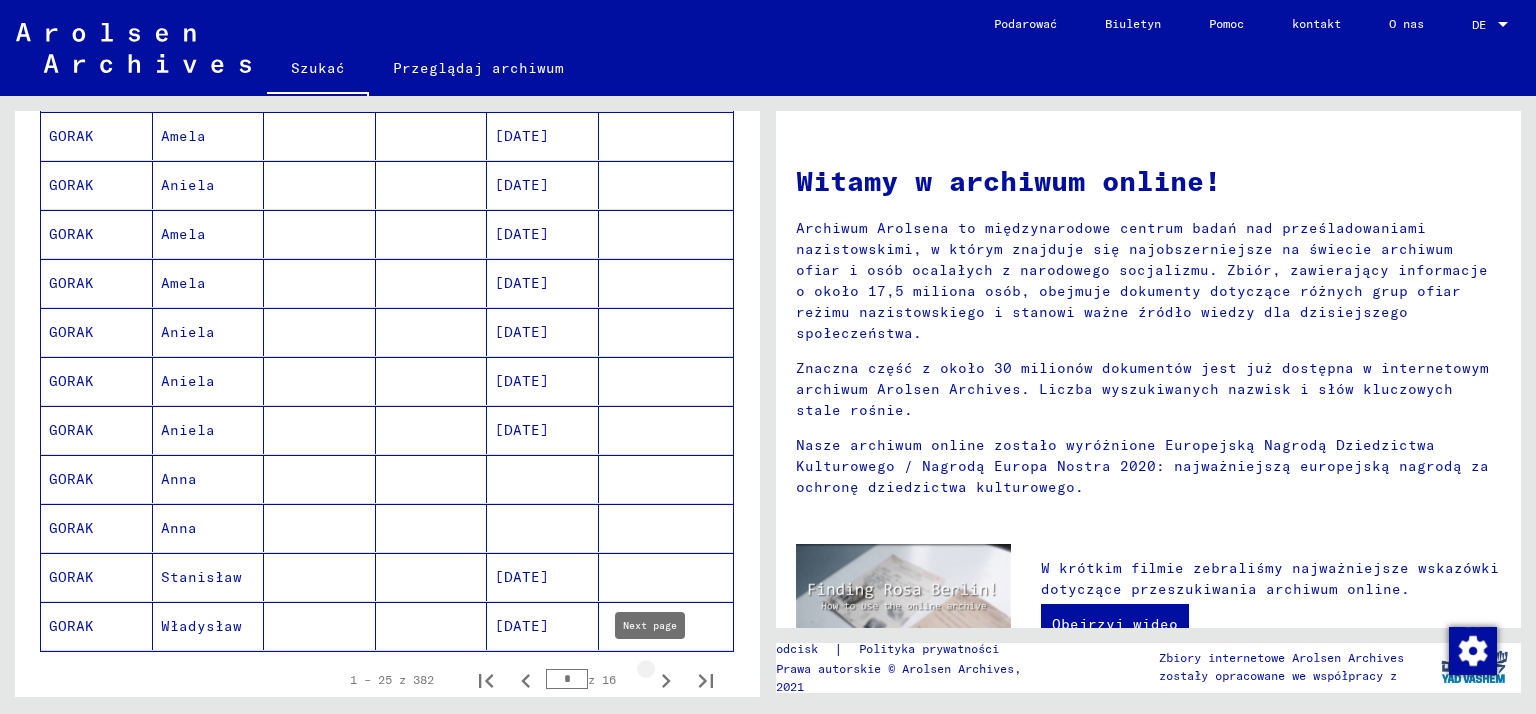 click 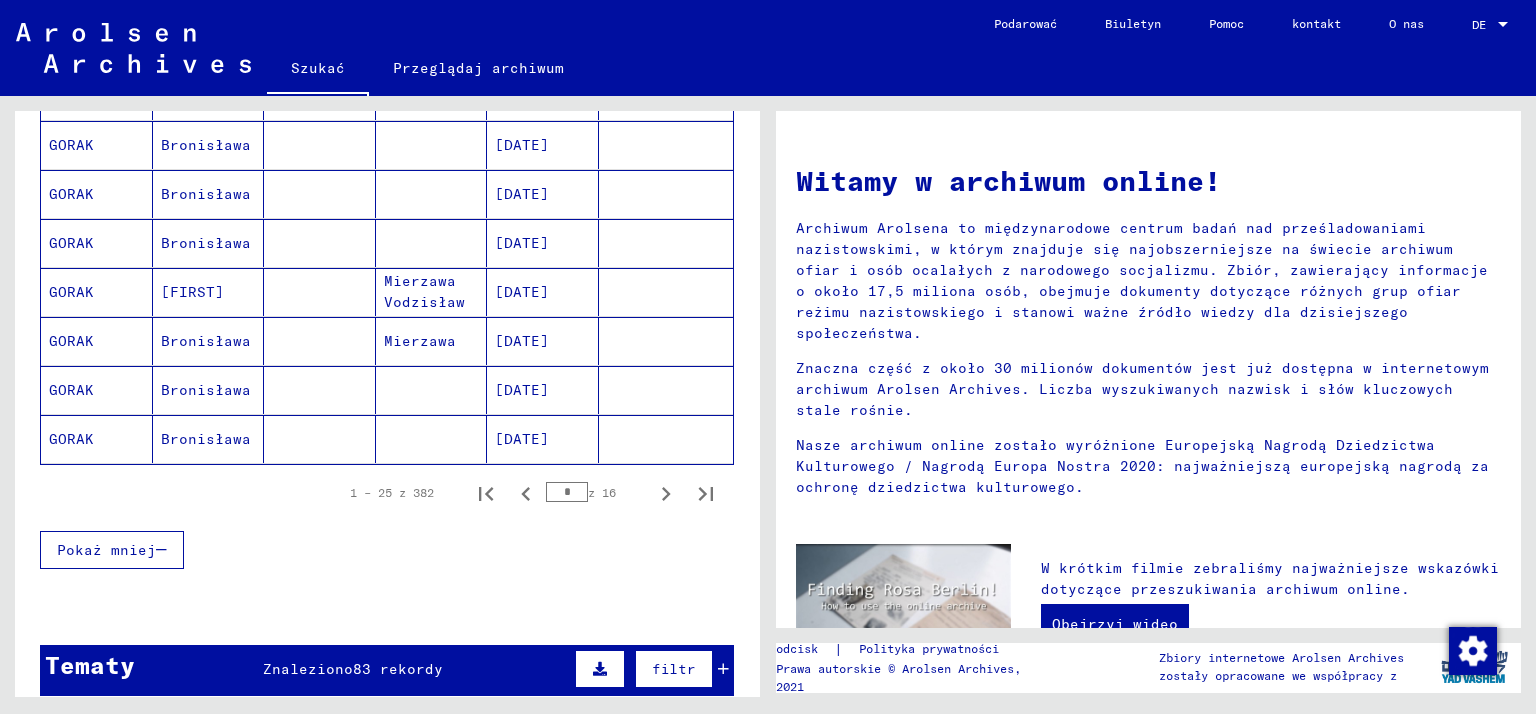 scroll, scrollTop: 1200, scrollLeft: 0, axis: vertical 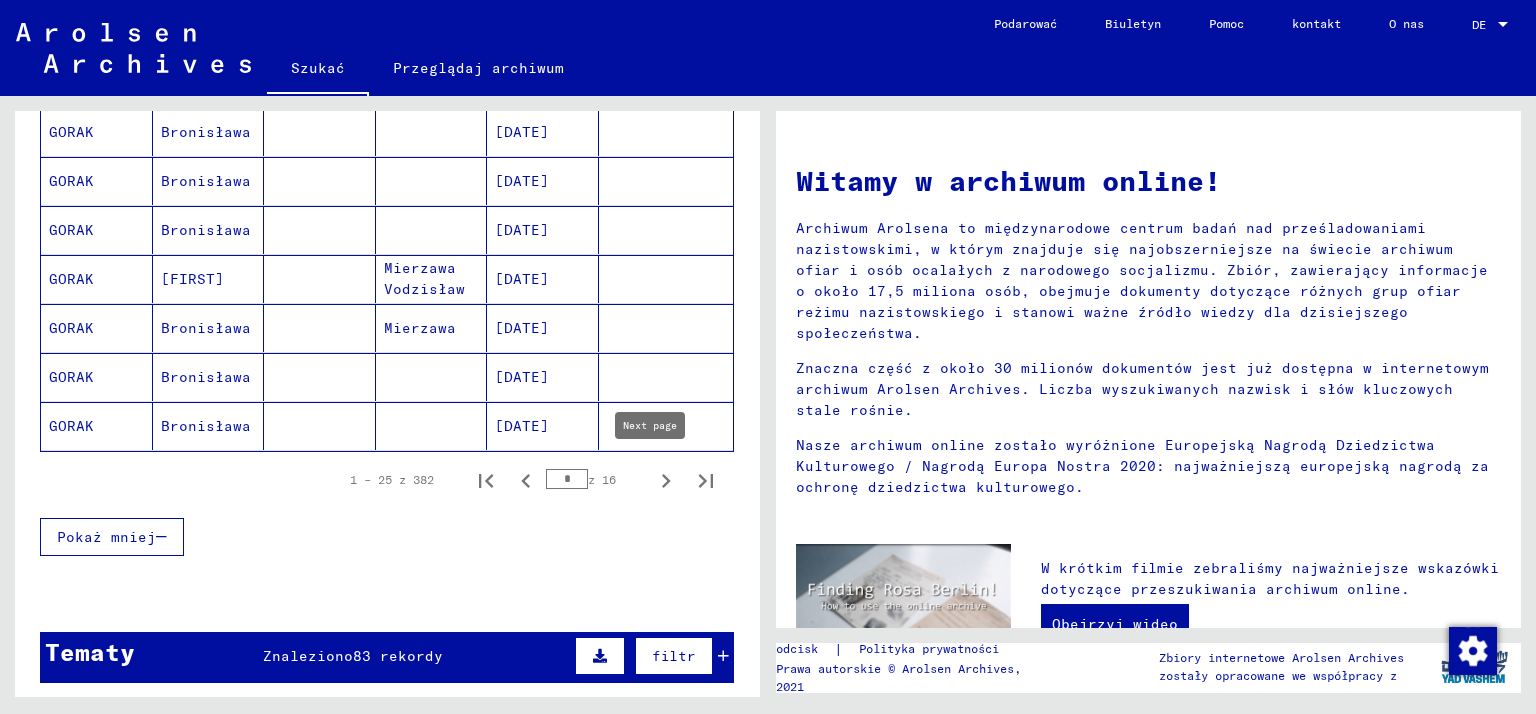 click 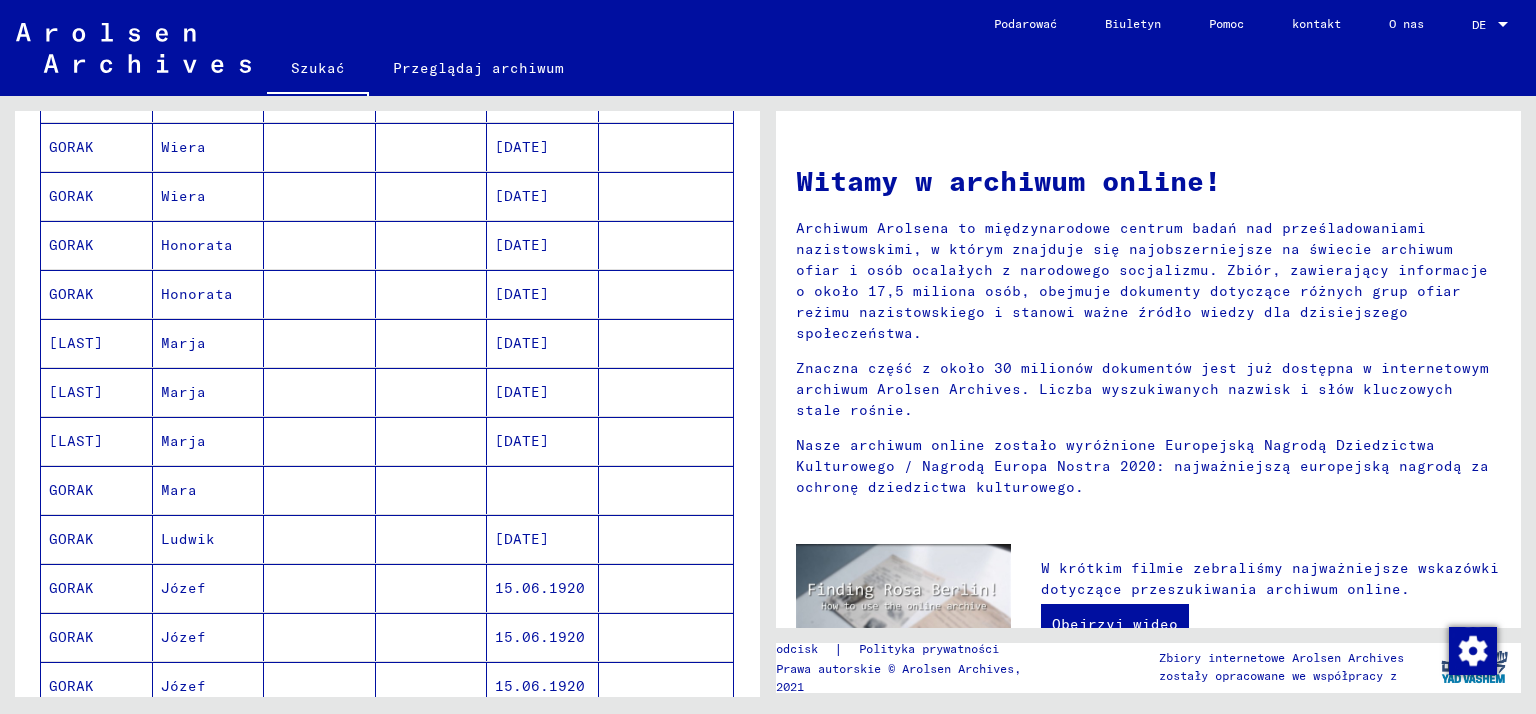 scroll, scrollTop: 300, scrollLeft: 0, axis: vertical 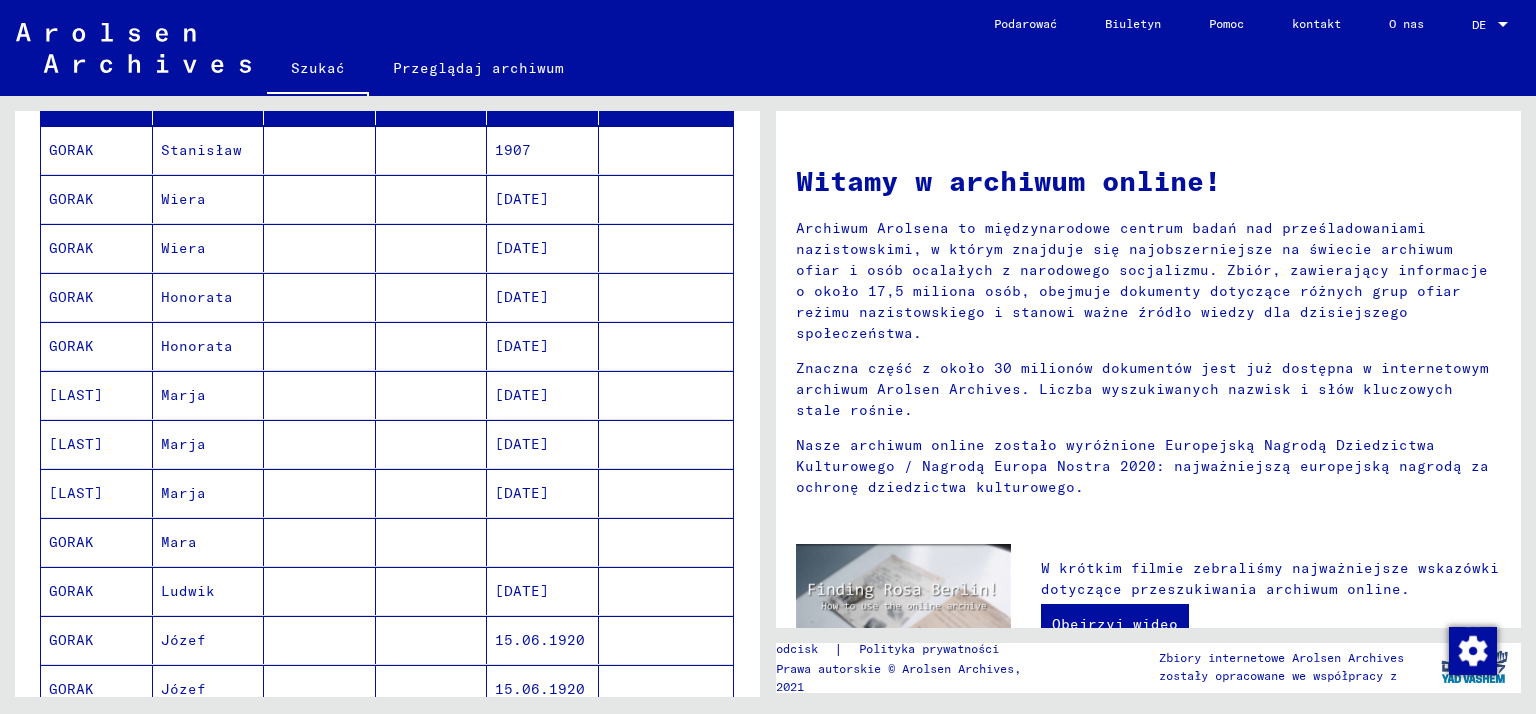 click on "Stanisław" at bounding box center [183, 199] 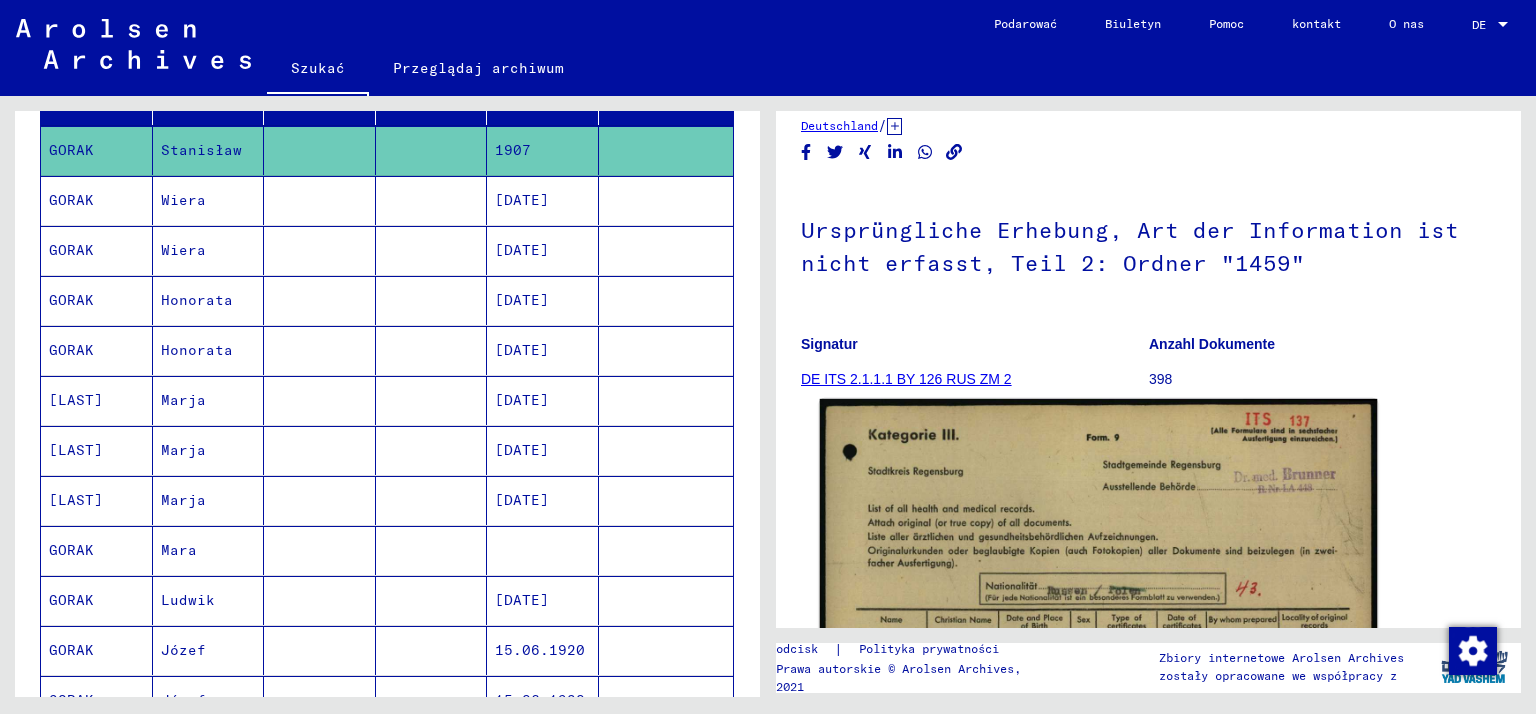 scroll, scrollTop: 120, scrollLeft: 0, axis: vertical 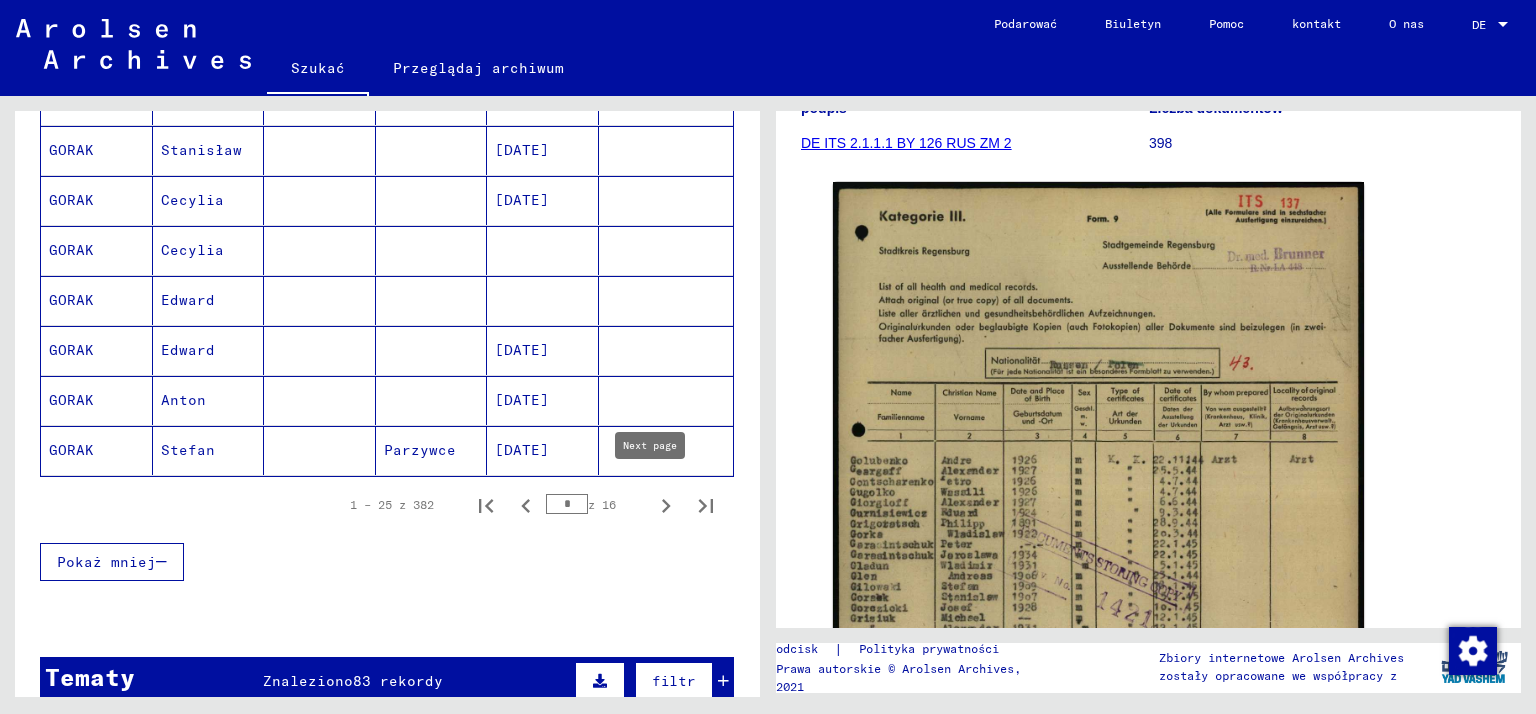 click 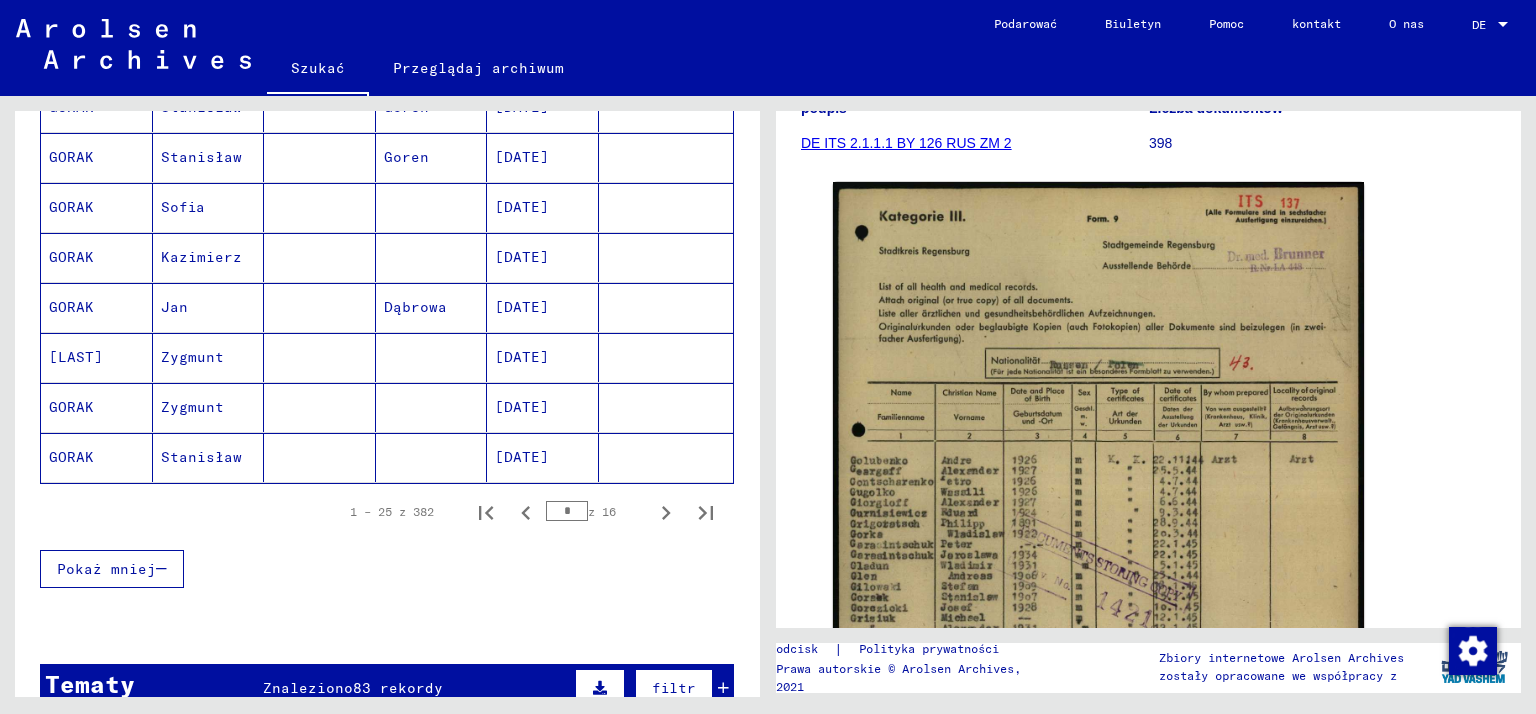 scroll, scrollTop: 1400, scrollLeft: 0, axis: vertical 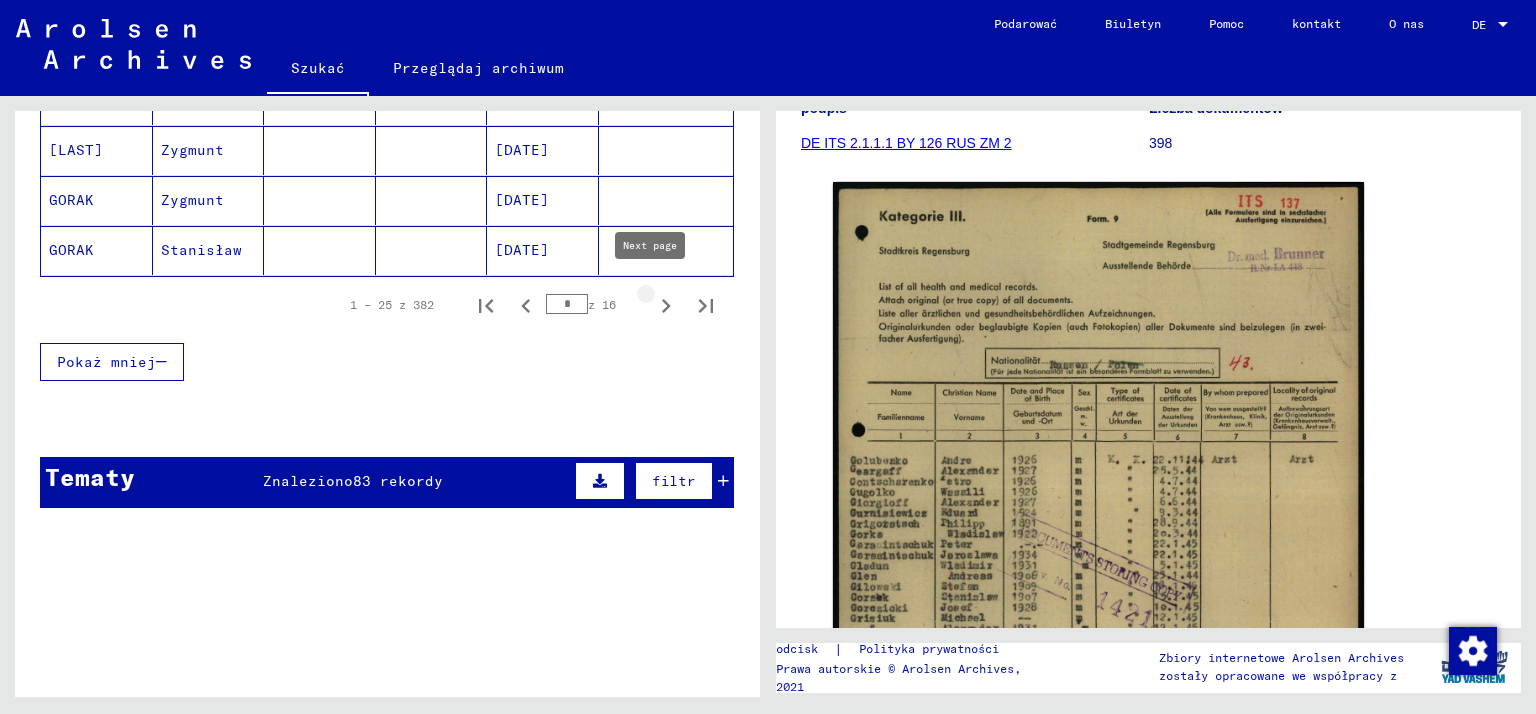 click 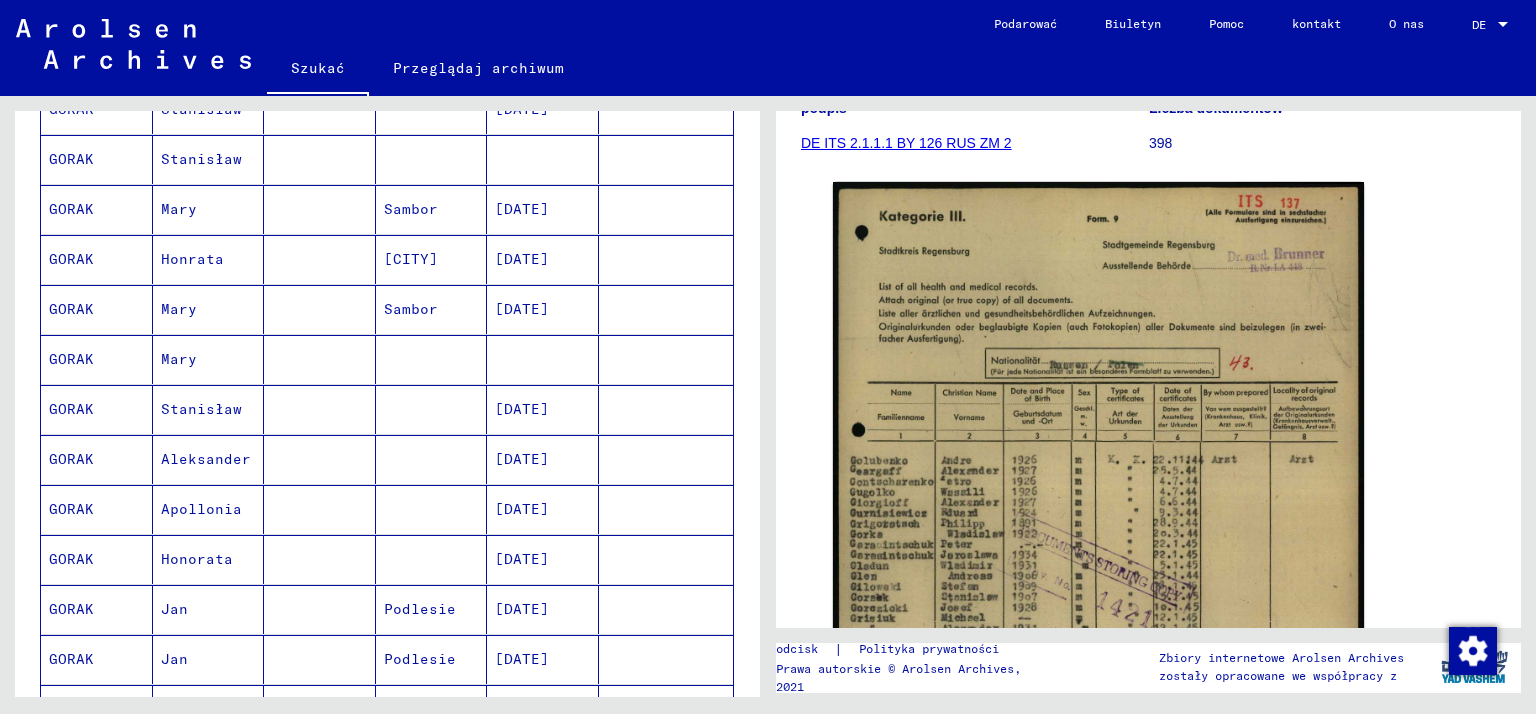 scroll, scrollTop: 900, scrollLeft: 0, axis: vertical 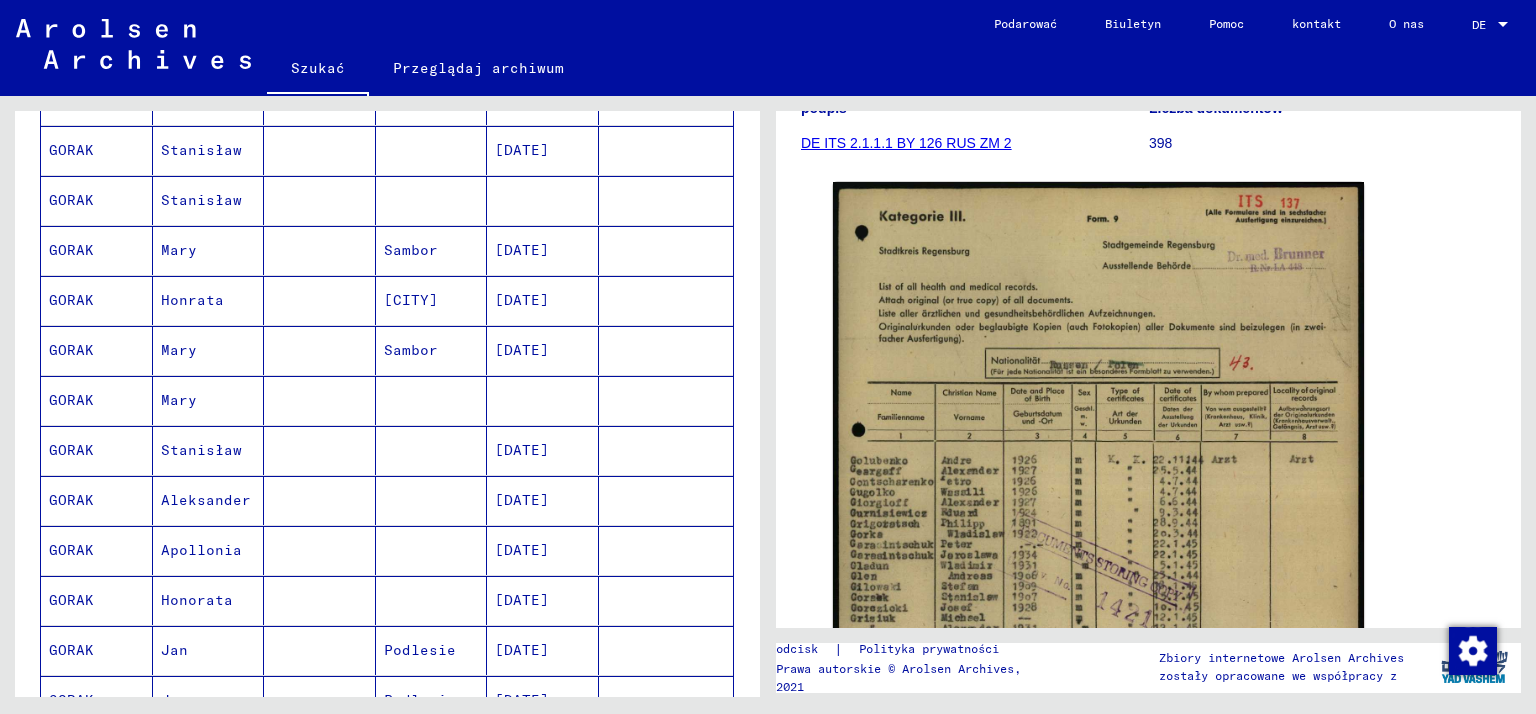 click on "[DATE]" 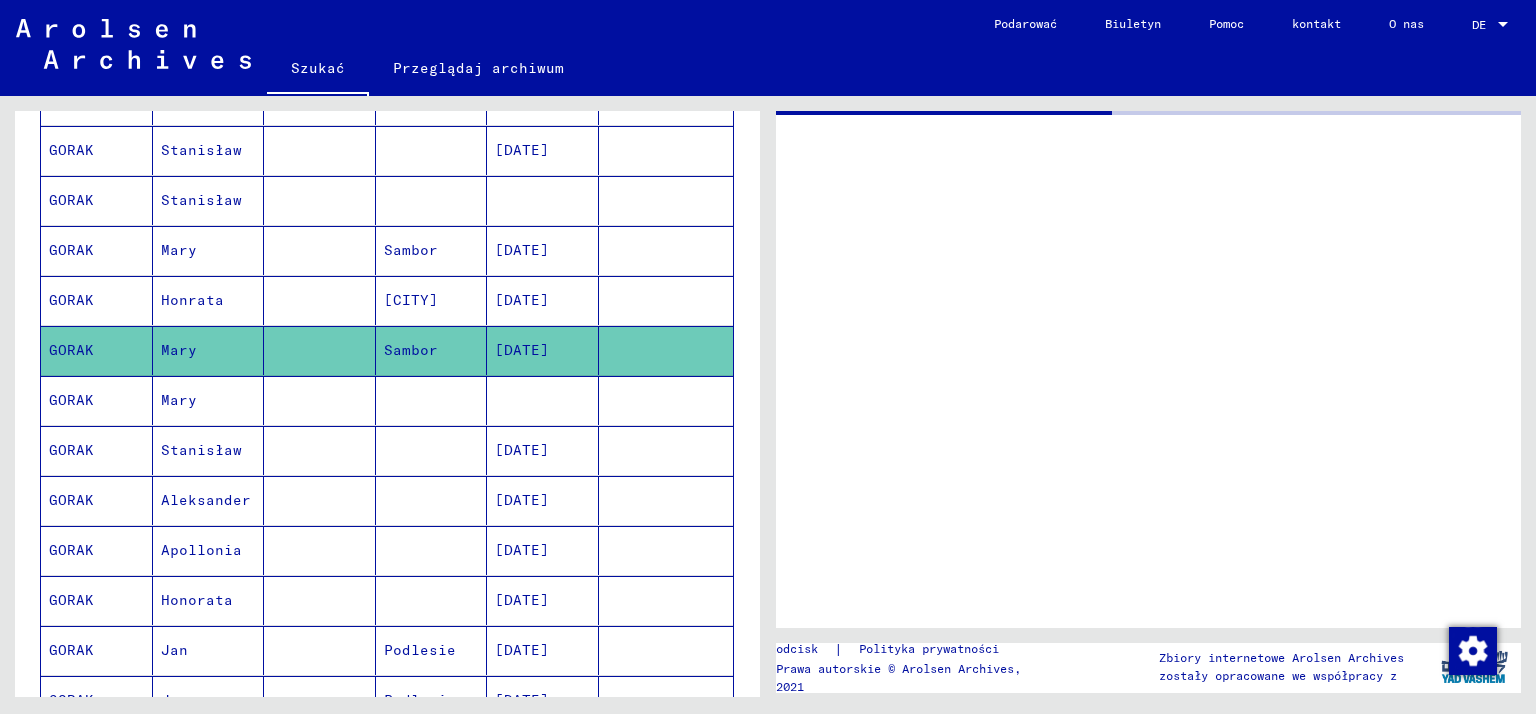 scroll, scrollTop: 0, scrollLeft: 0, axis: both 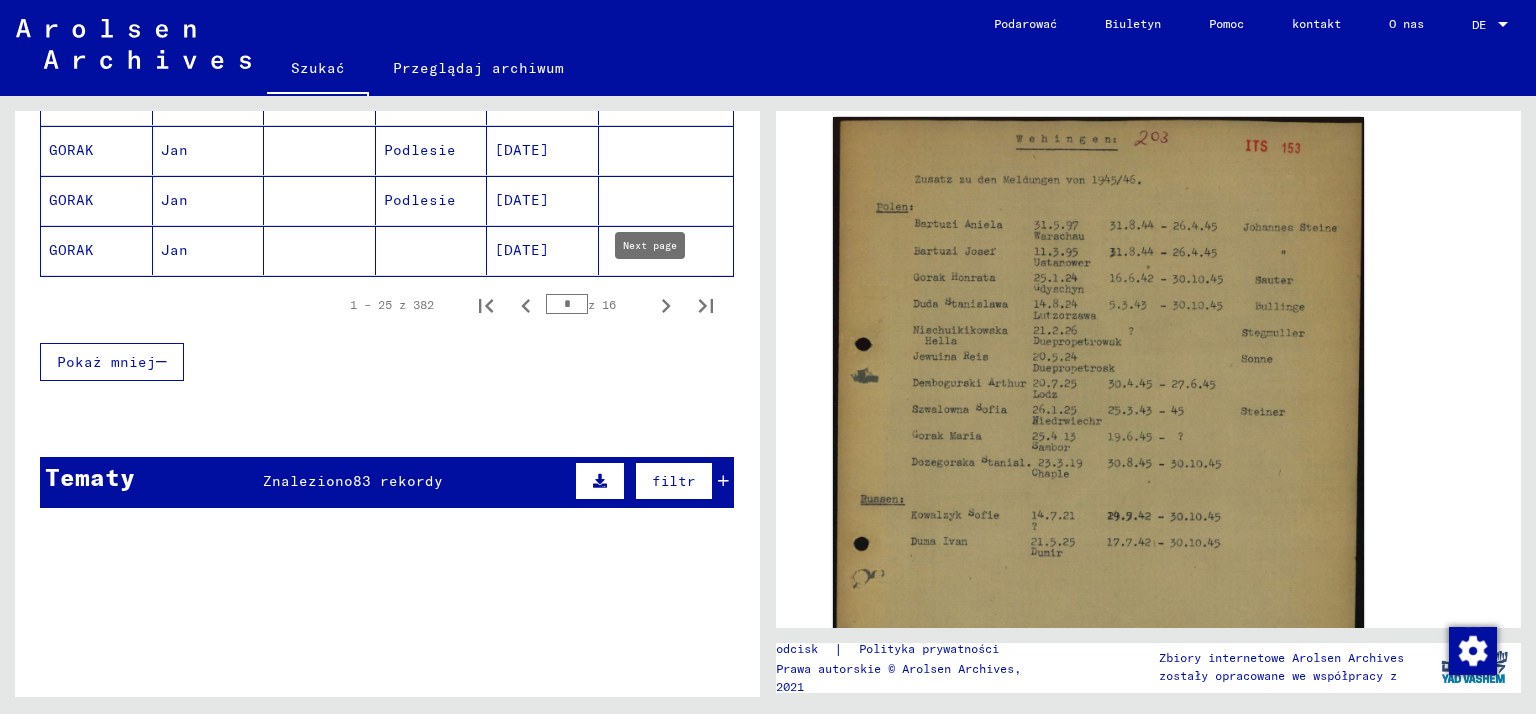 click 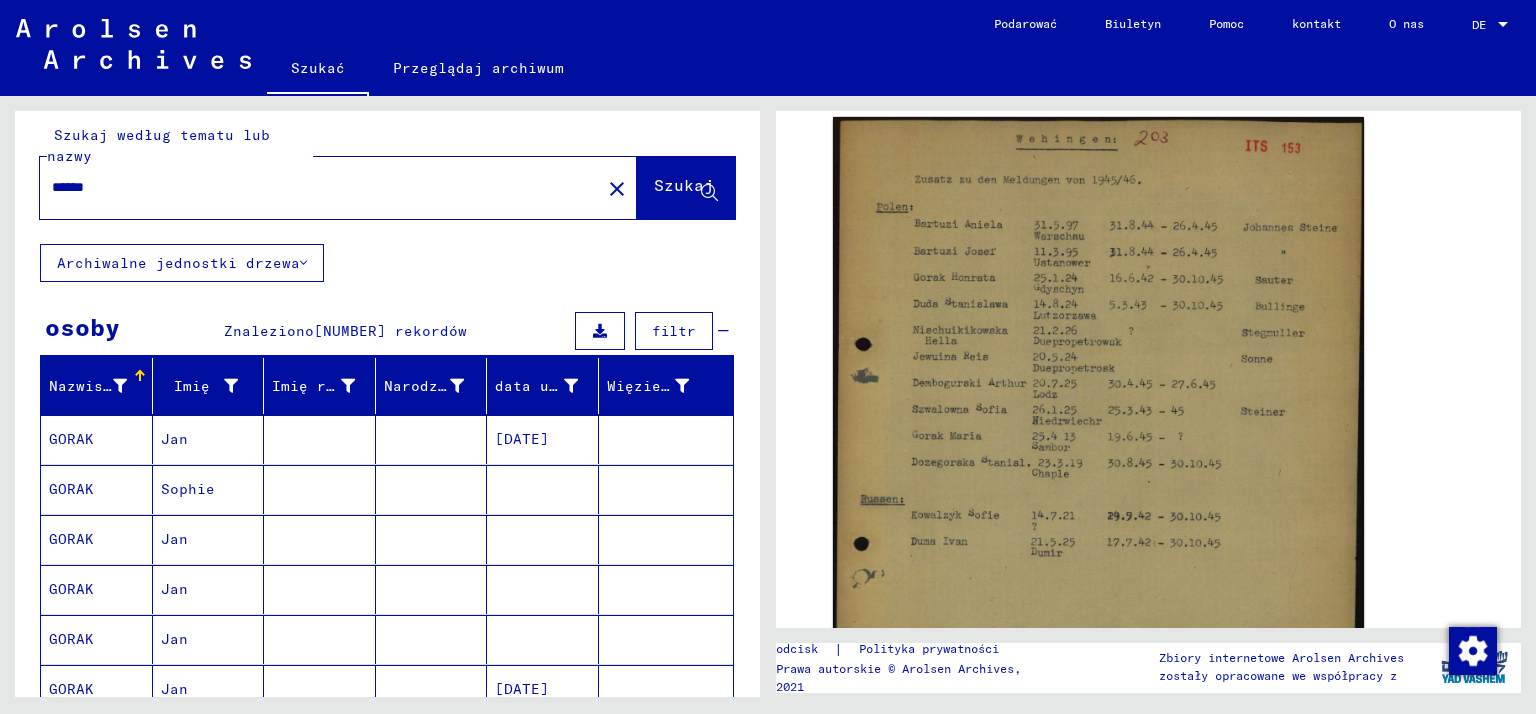 scroll, scrollTop: 0, scrollLeft: 0, axis: both 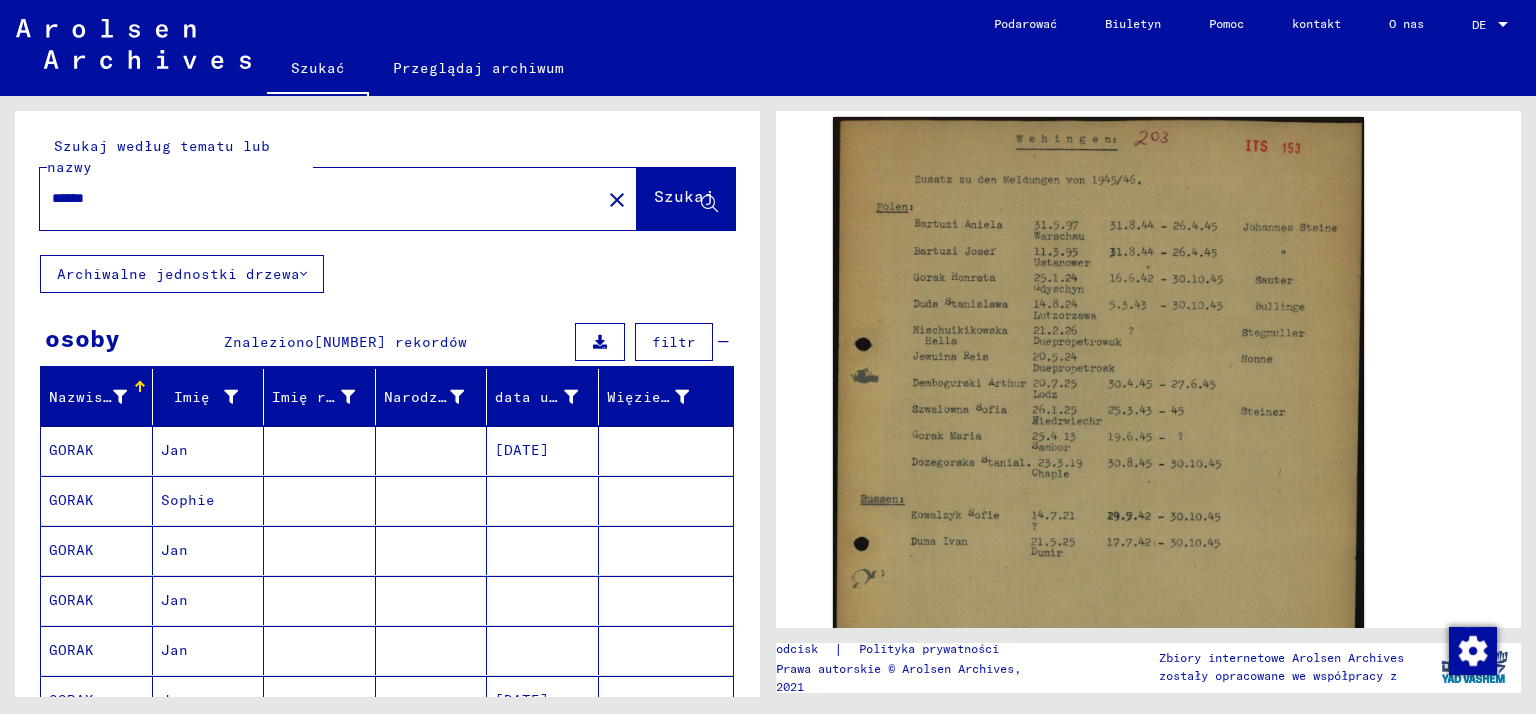 click on "*****" at bounding box center (320, 198) 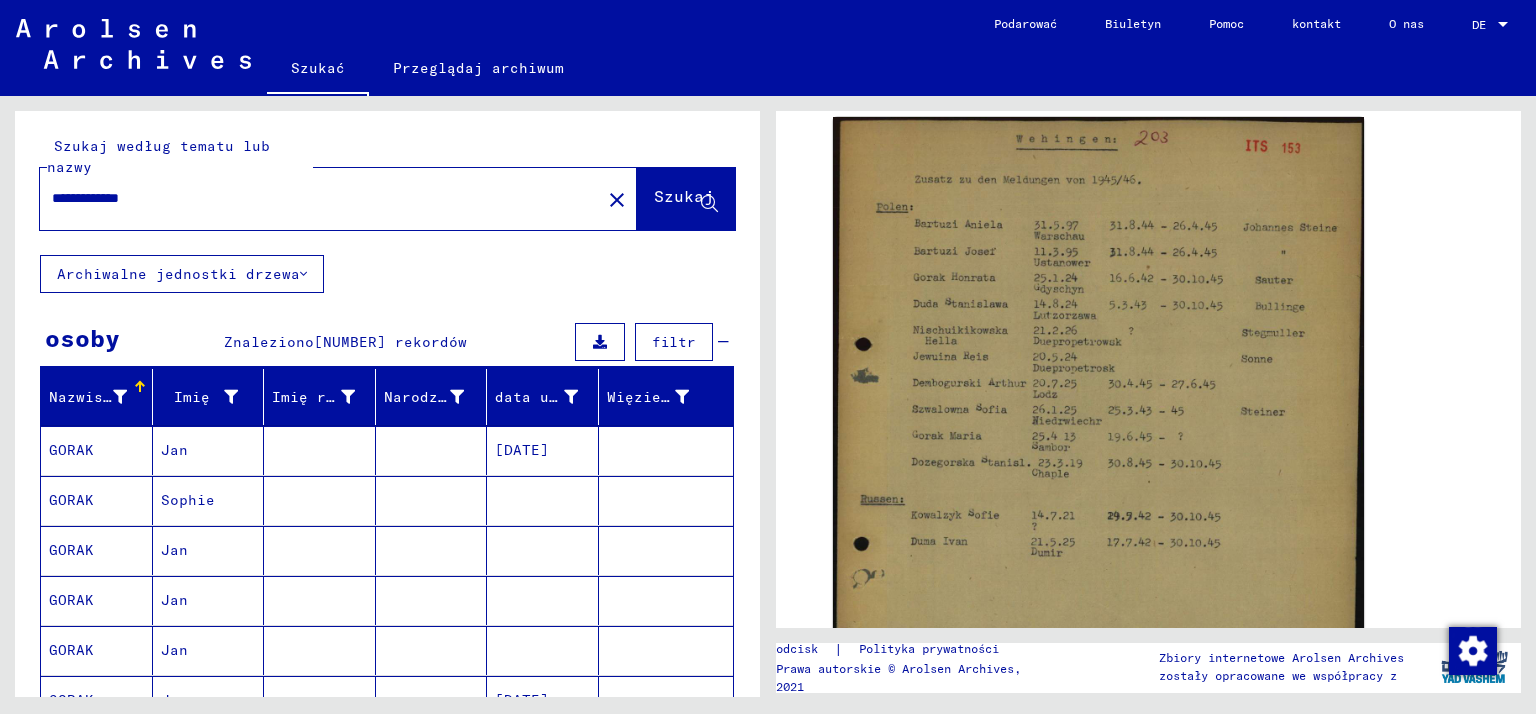 type on "**********" 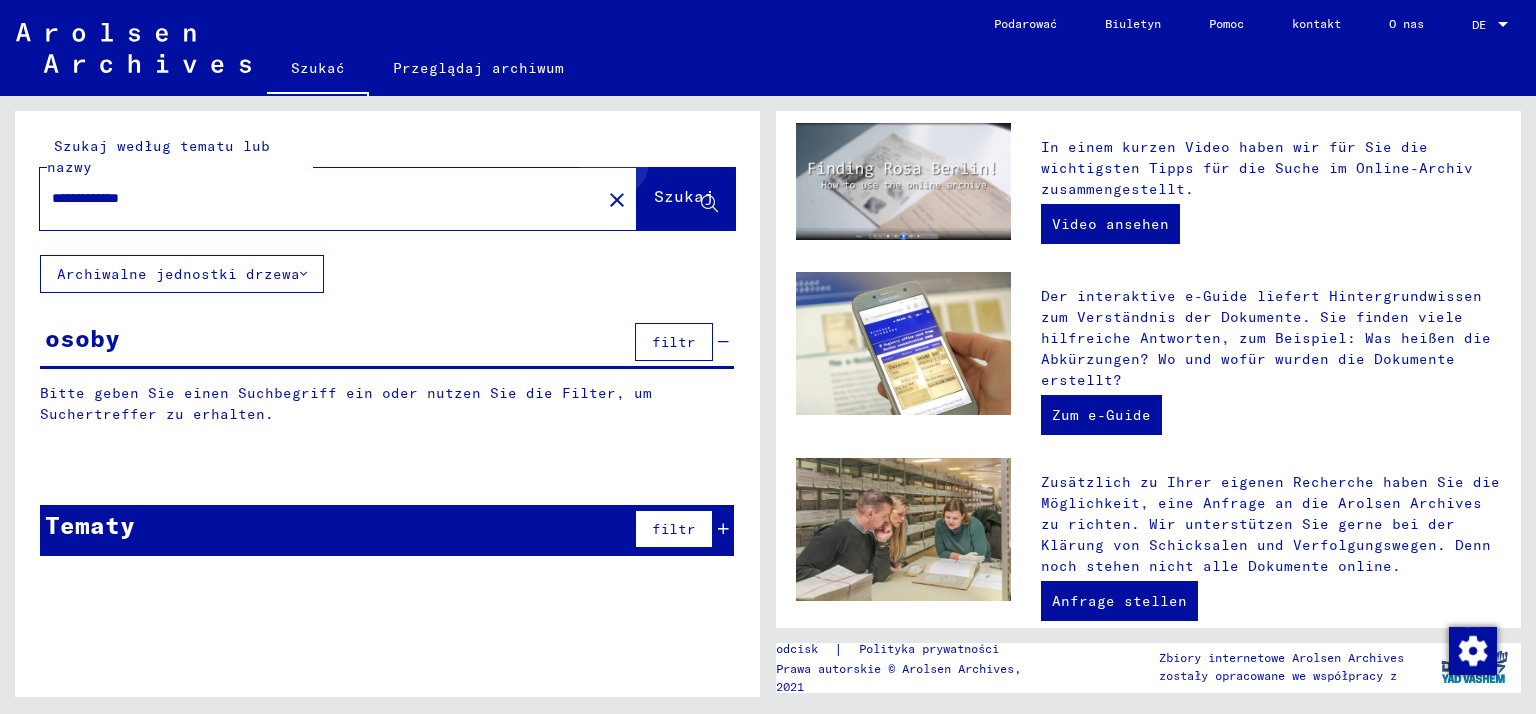 scroll, scrollTop: 0, scrollLeft: 0, axis: both 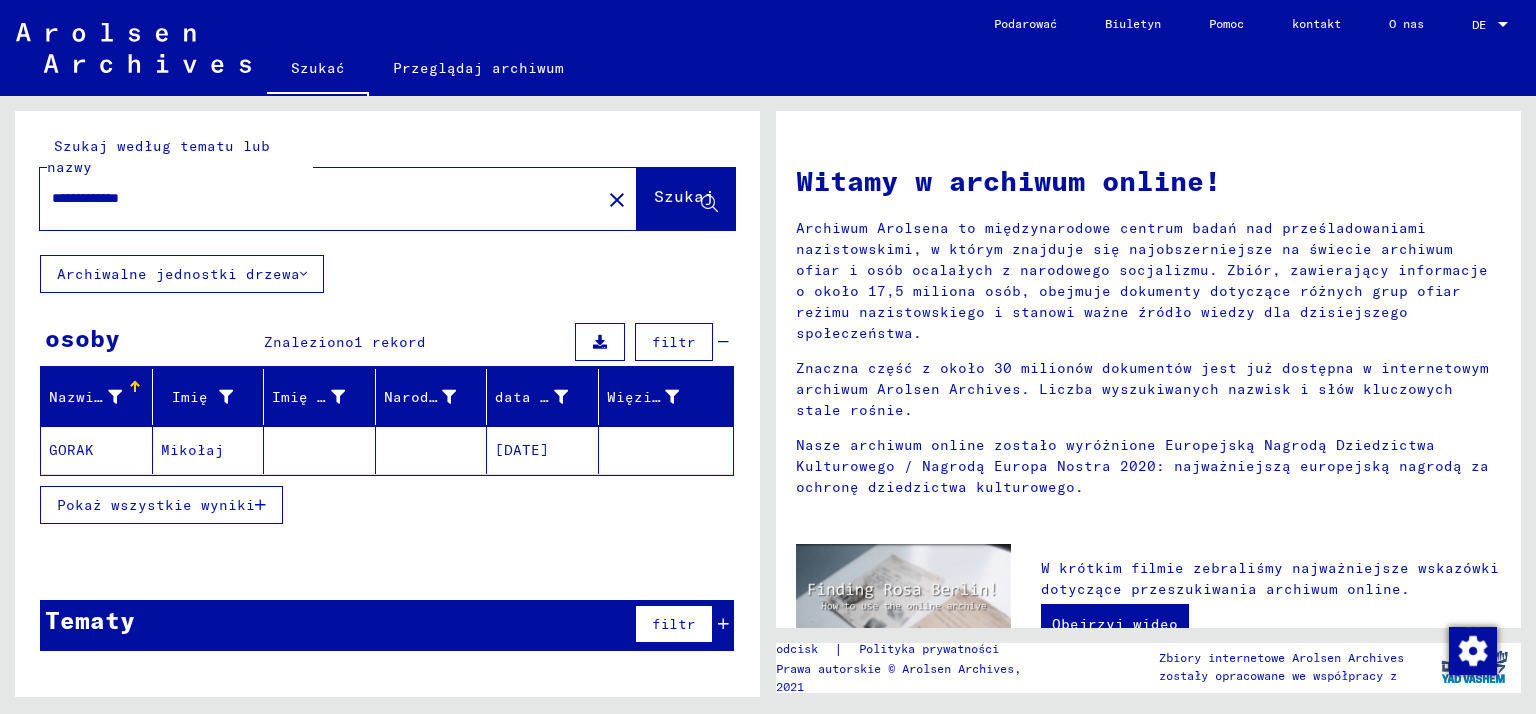 click on "[DATE]" 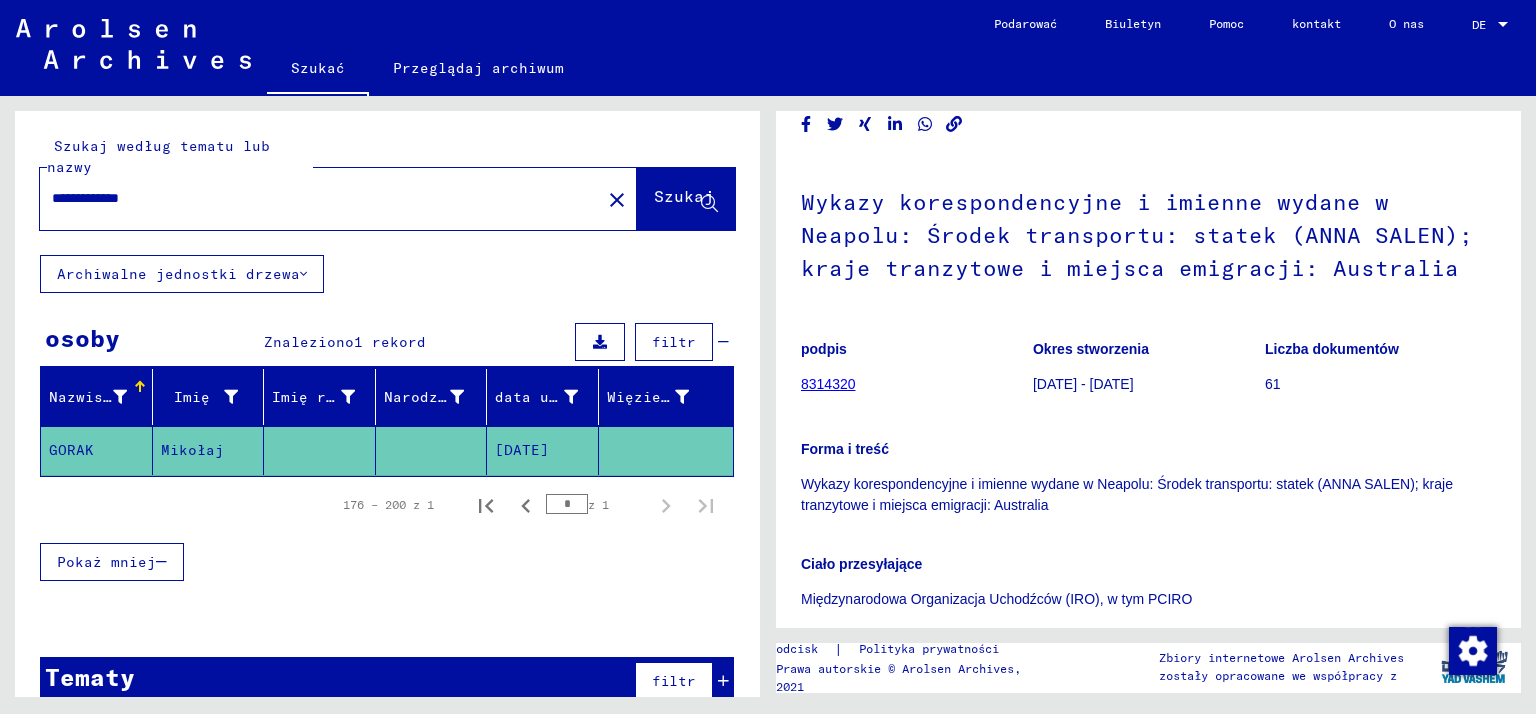 scroll, scrollTop: 188, scrollLeft: 0, axis: vertical 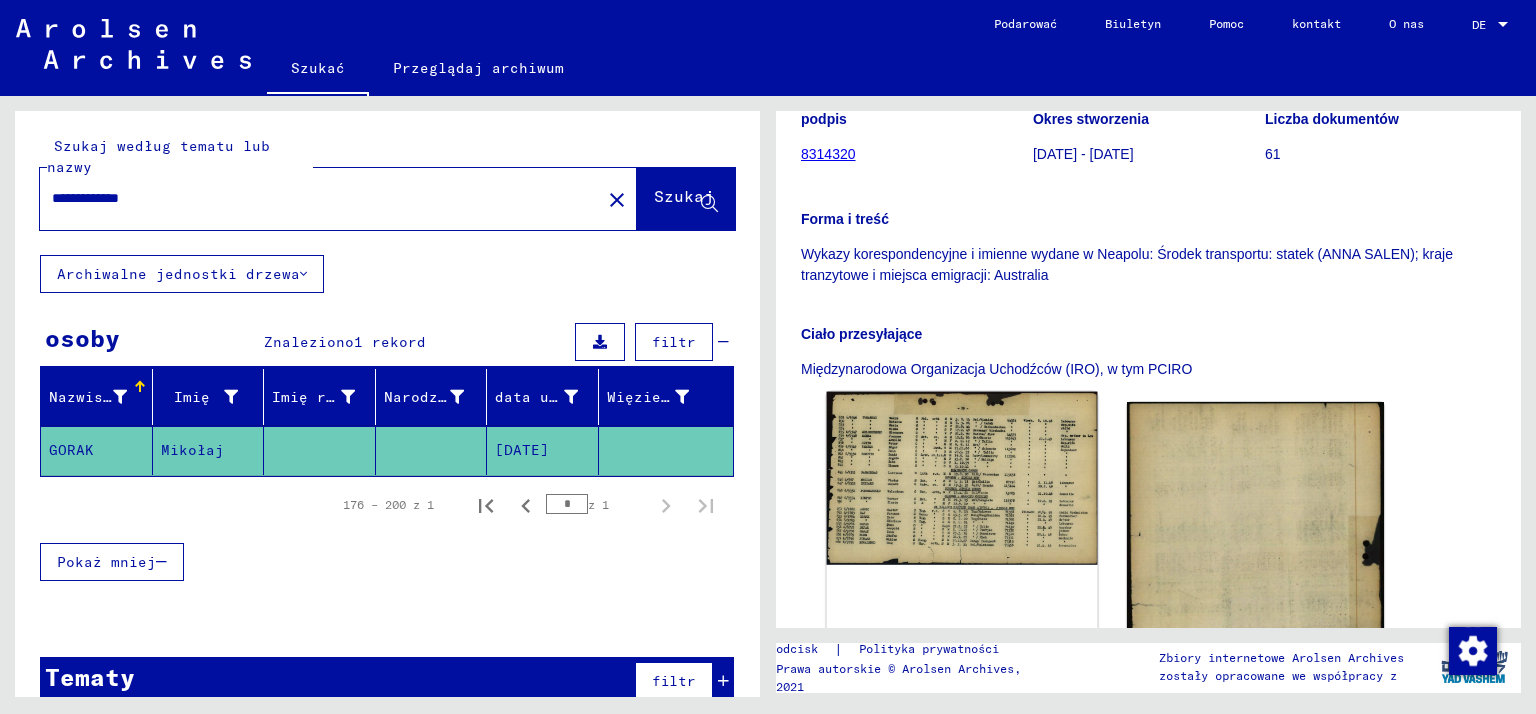 click 